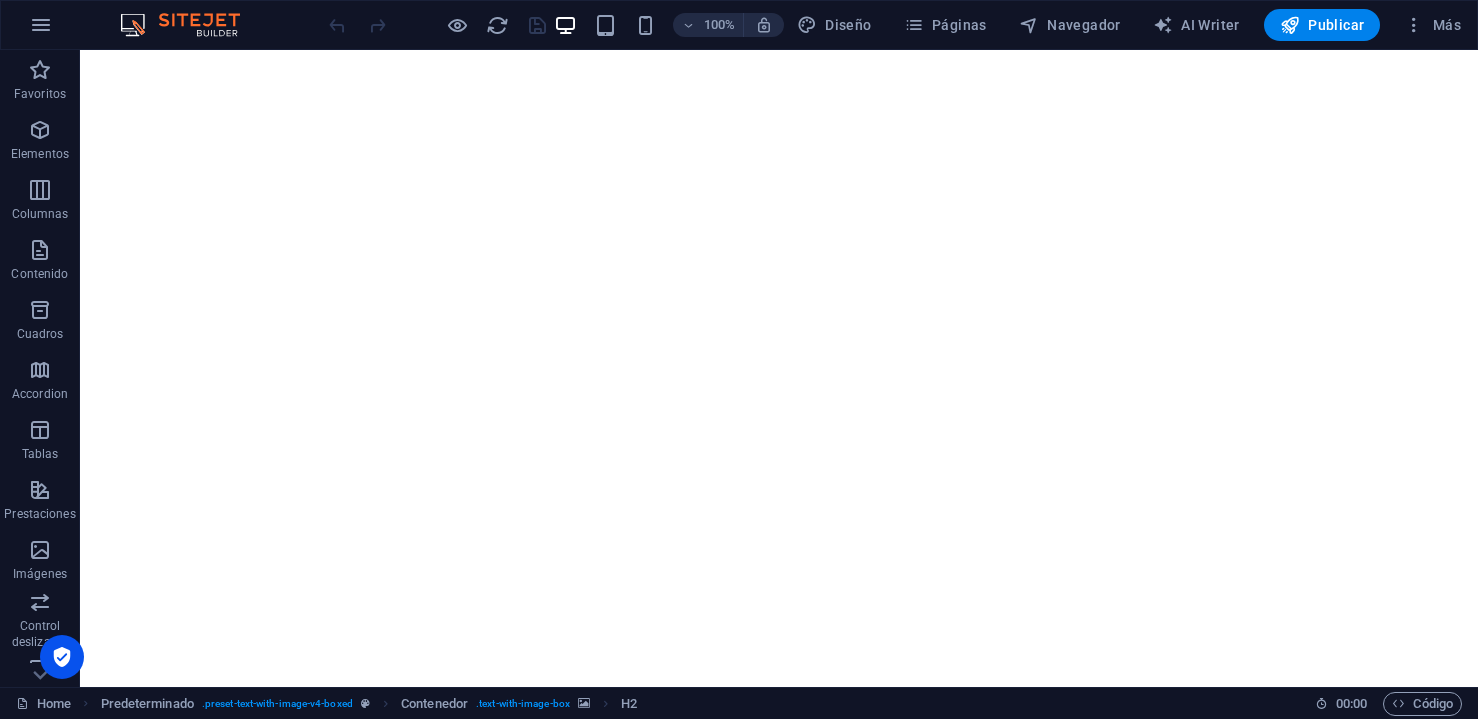 scroll, scrollTop: 0, scrollLeft: 0, axis: both 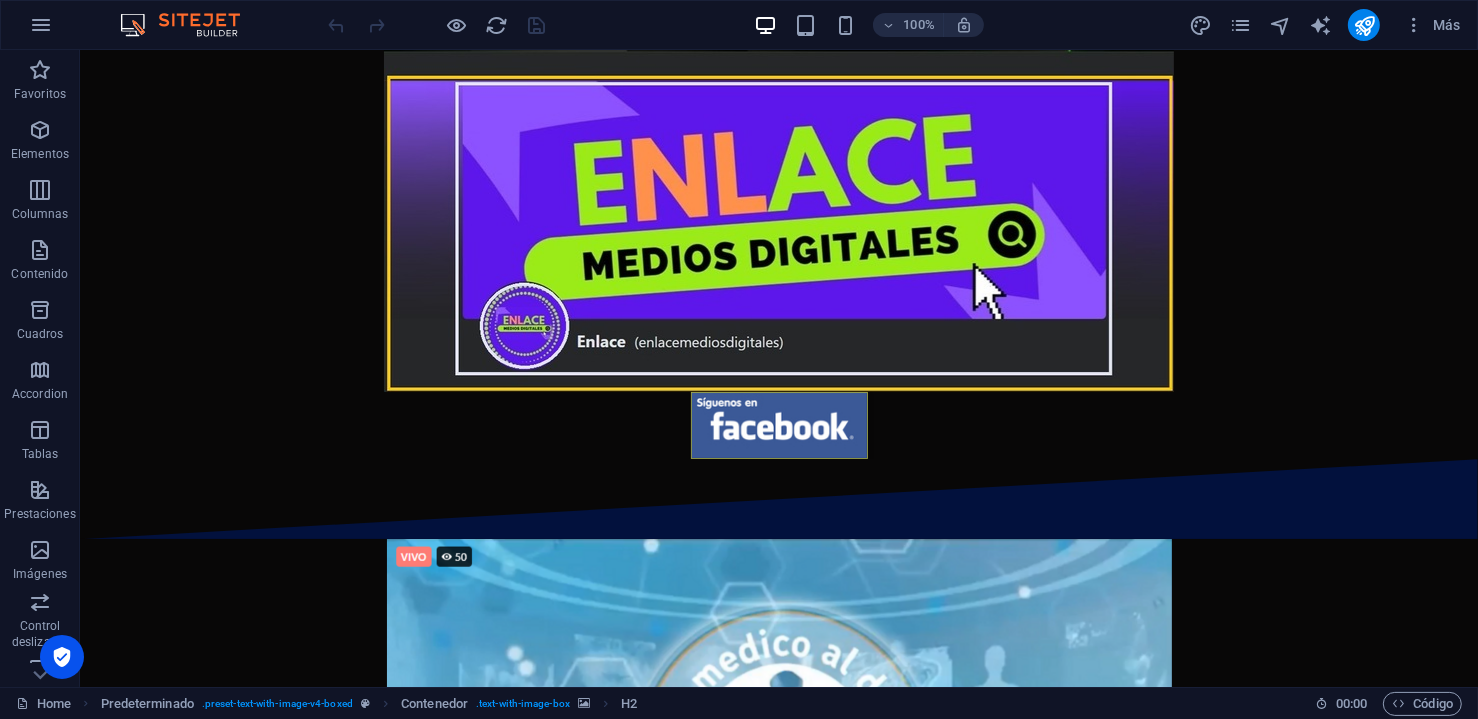drag, startPoint x: 1469, startPoint y: 499, endPoint x: 1521, endPoint y: 80, distance: 422.2144 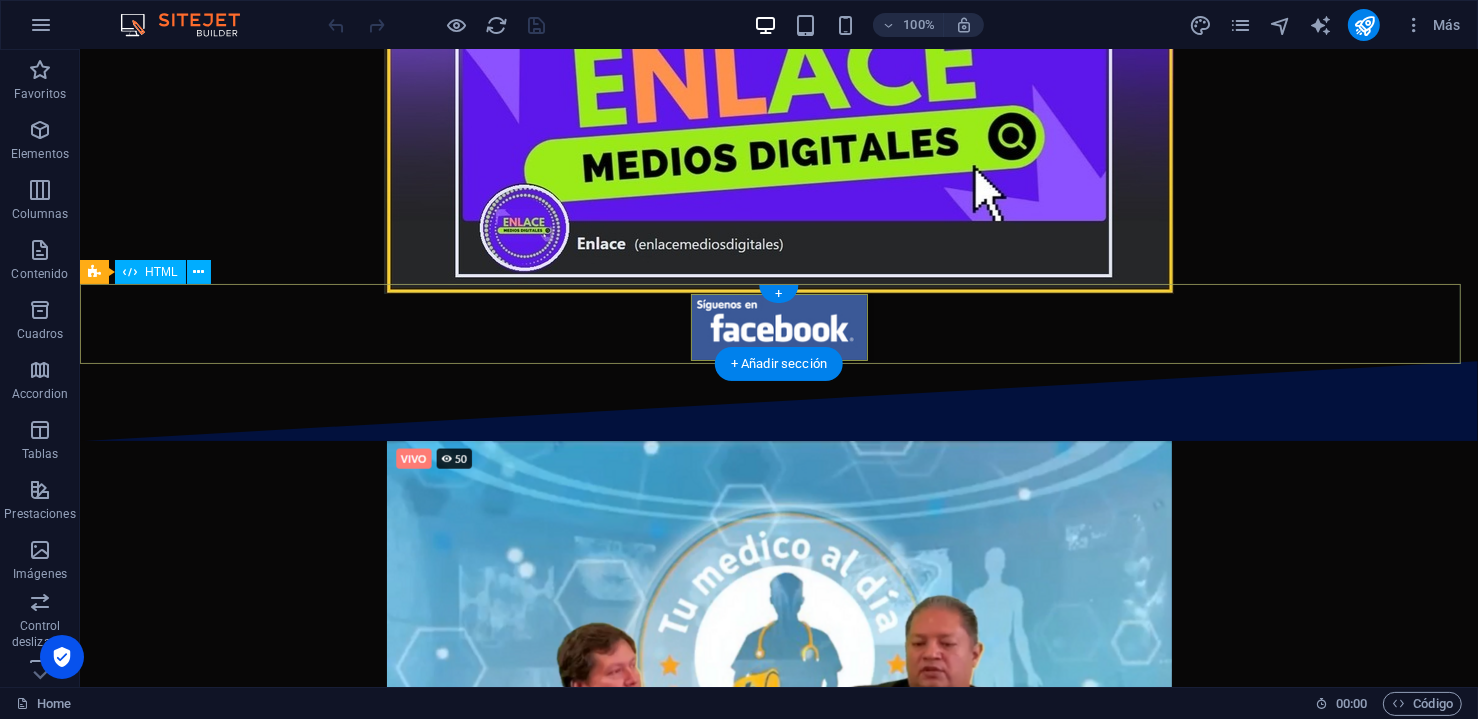 scroll, scrollTop: 222, scrollLeft: 0, axis: vertical 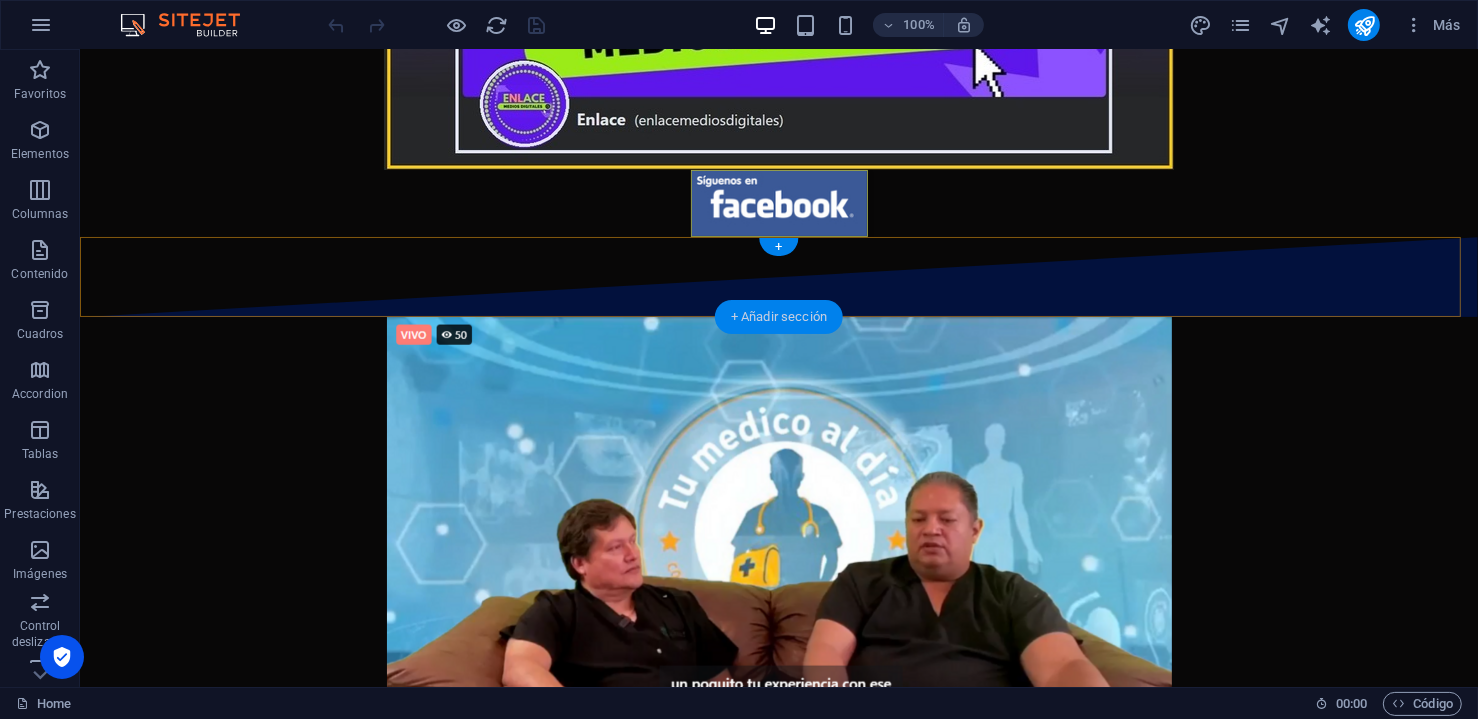 click on "+ Añadir sección" at bounding box center [779, 317] 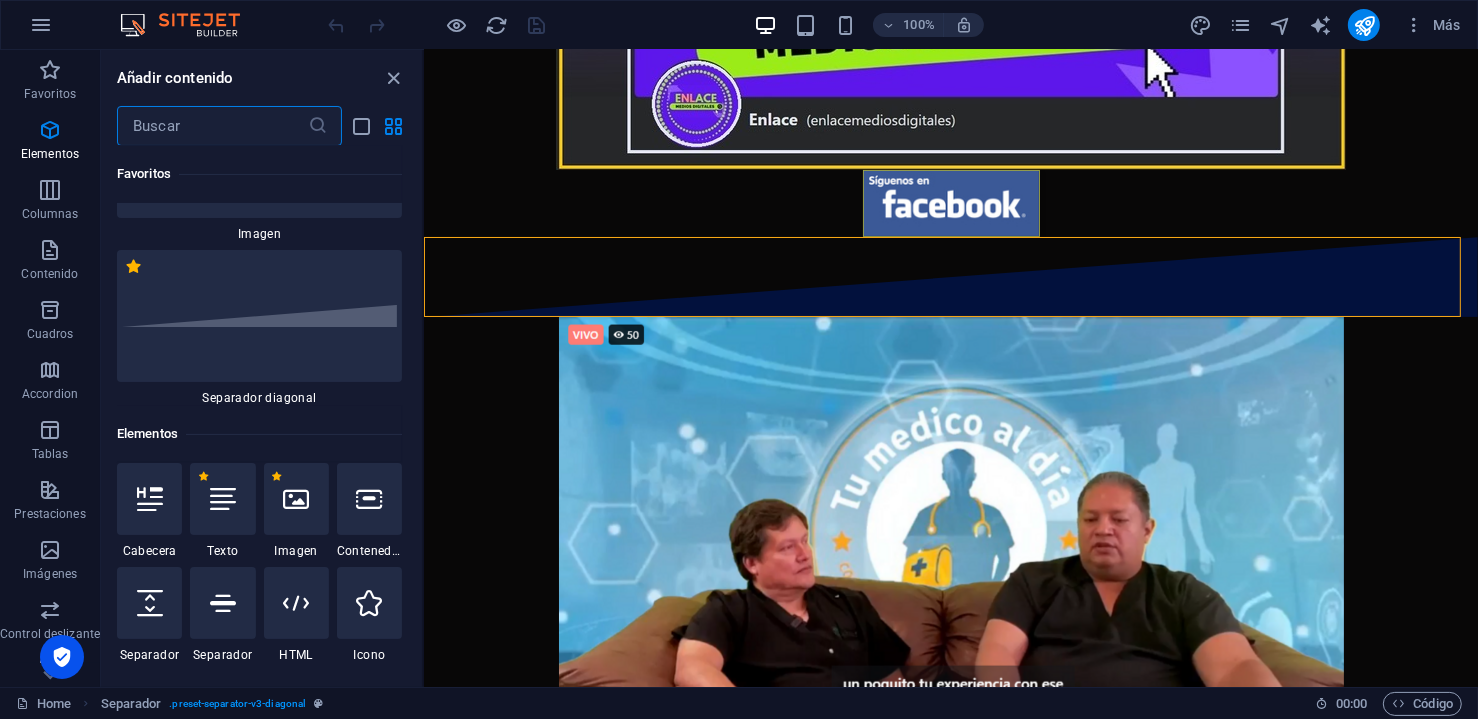 scroll, scrollTop: 0, scrollLeft: 0, axis: both 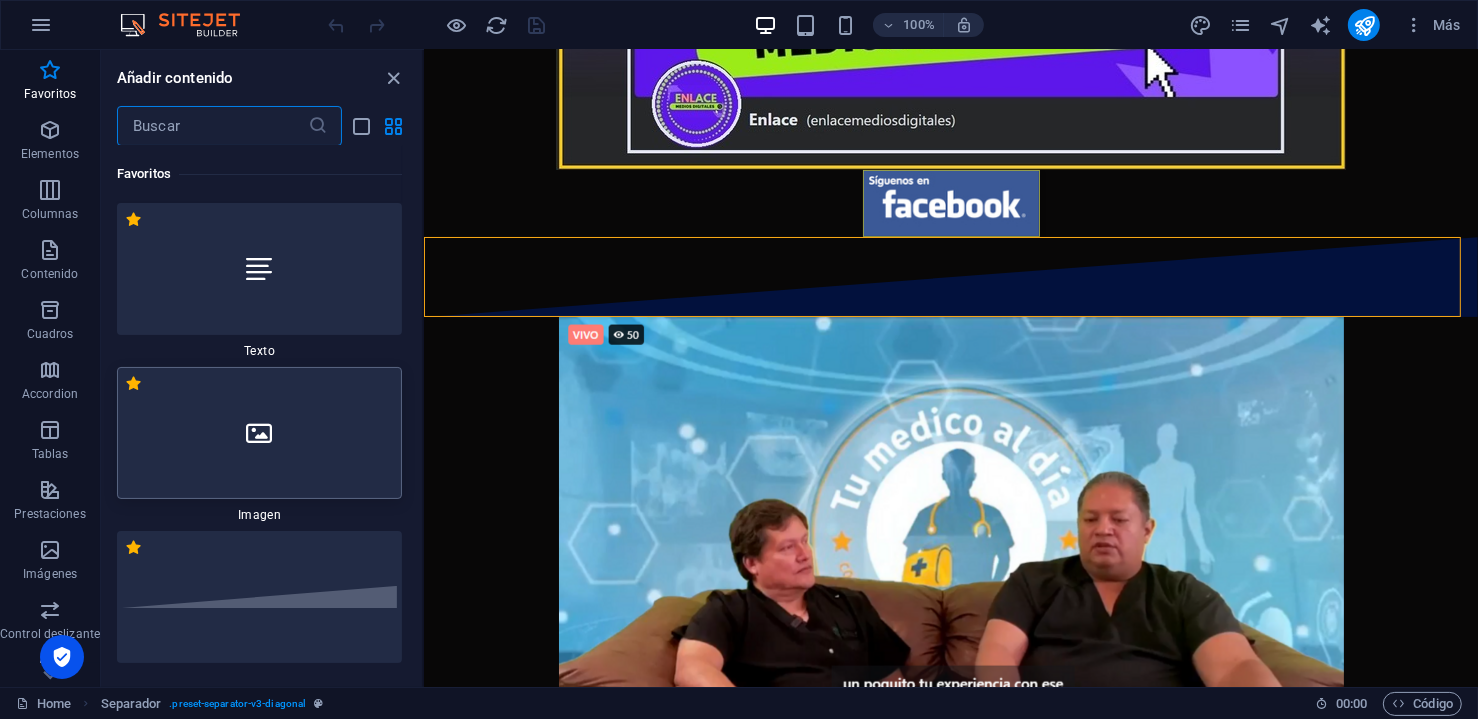 click at bounding box center [259, 433] 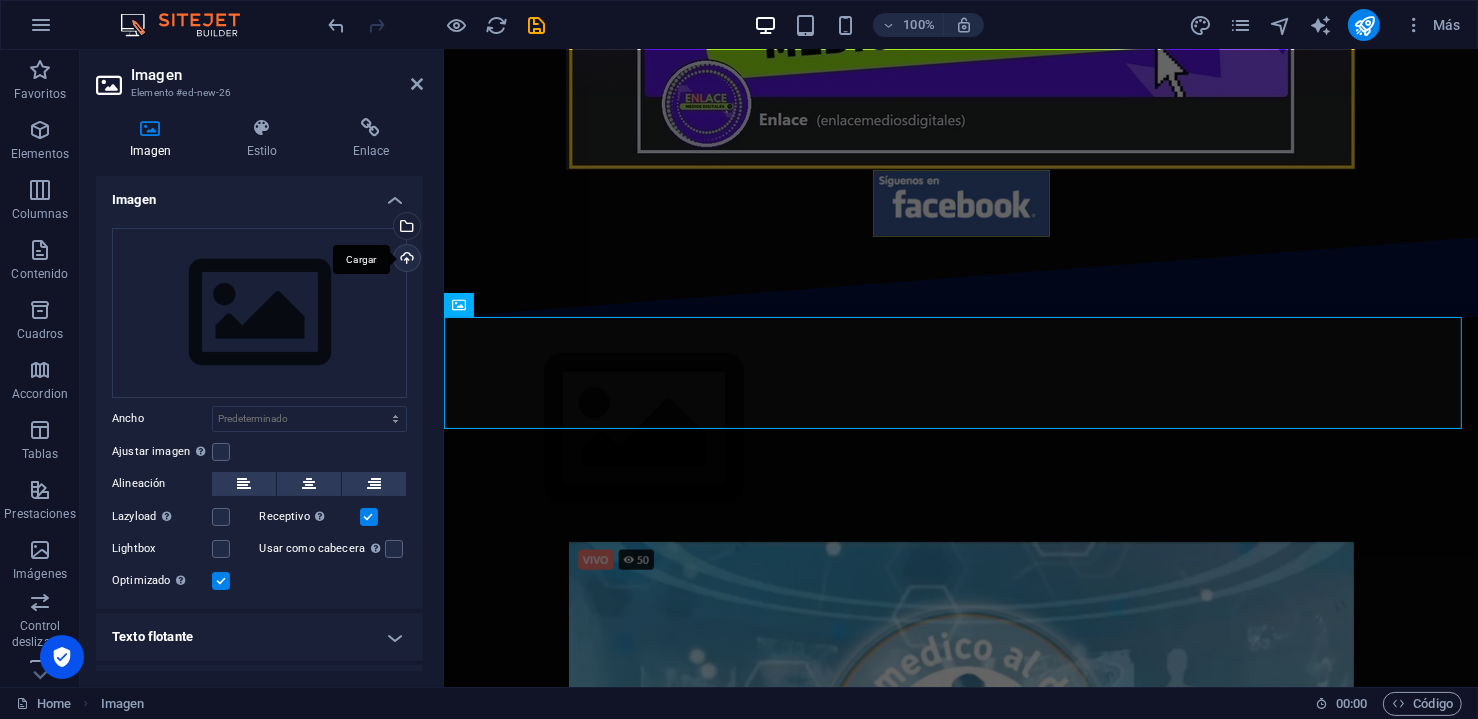 click on "Cargar" at bounding box center (405, 260) 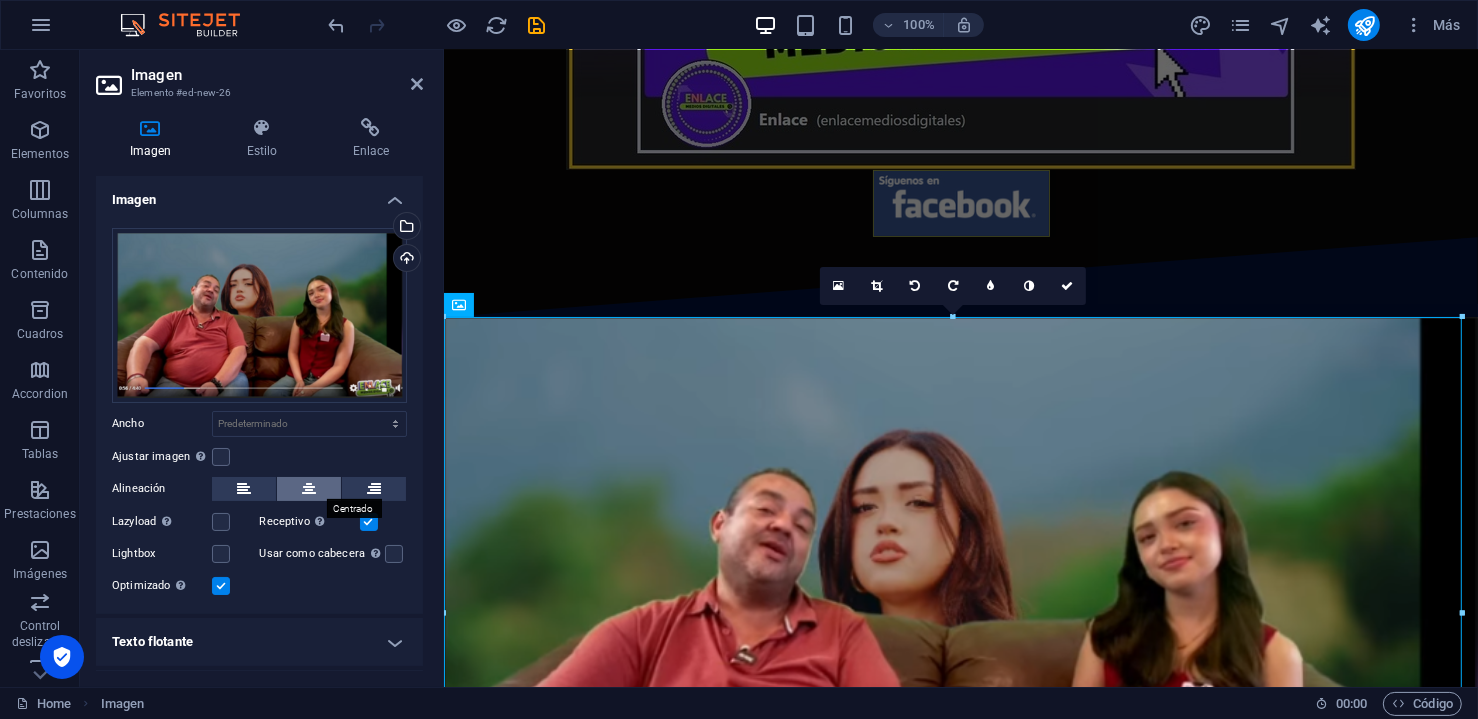 click at bounding box center [309, 489] 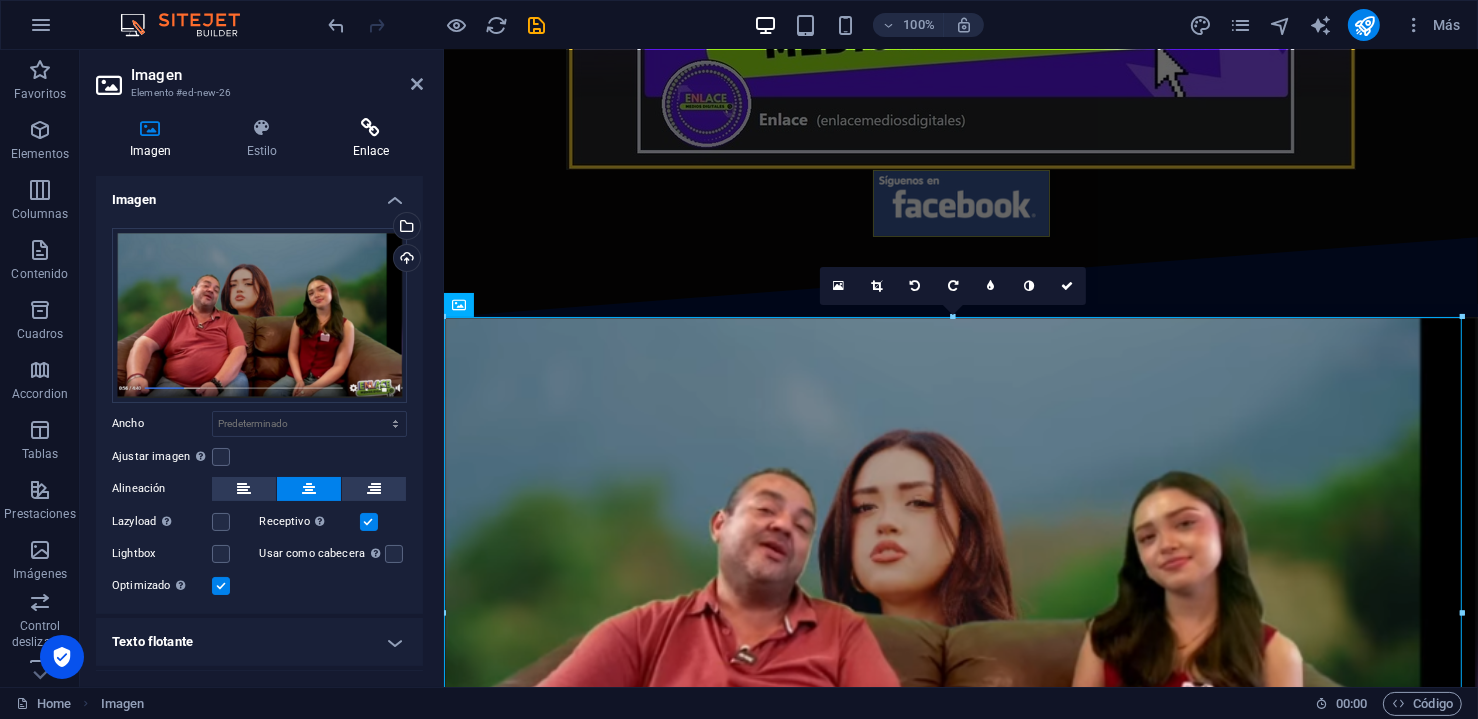 click on "Enlace" at bounding box center [371, 139] 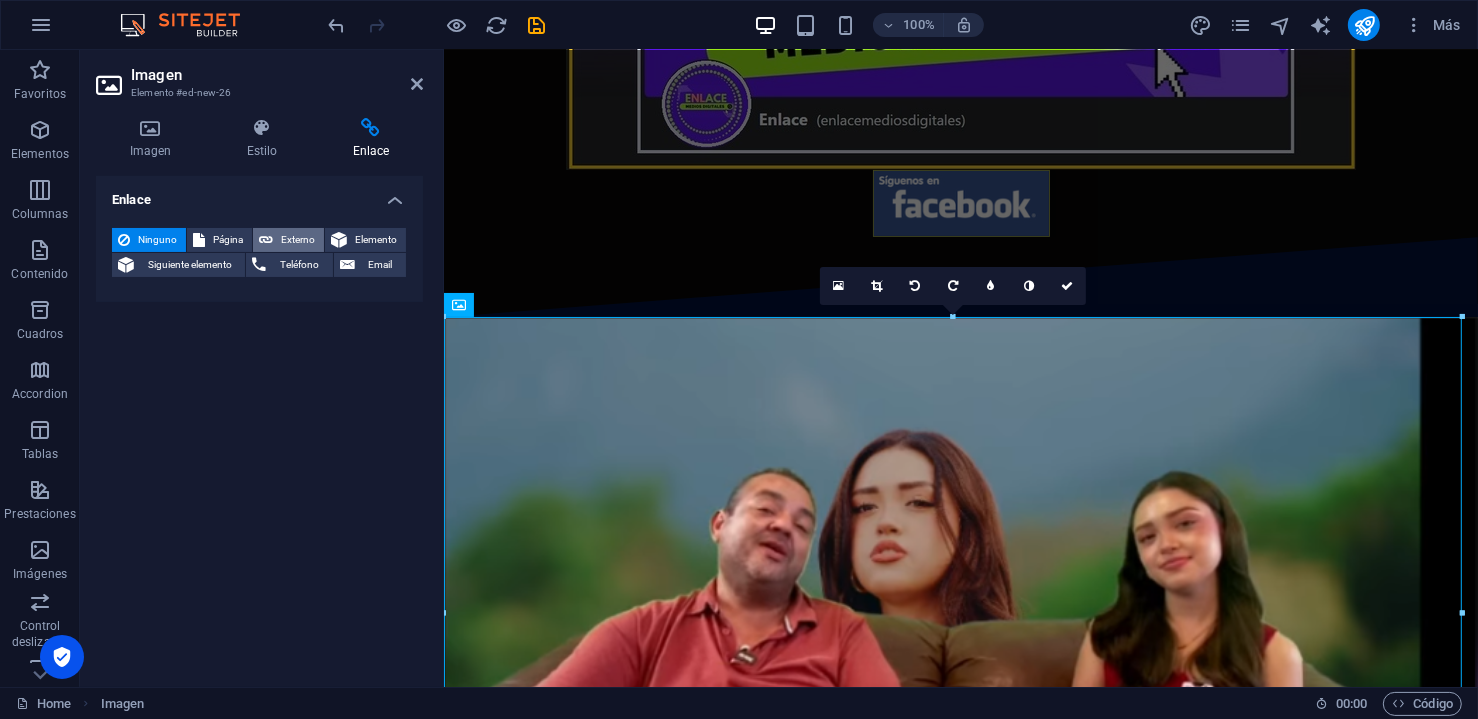 click on "Externo" at bounding box center (298, 240) 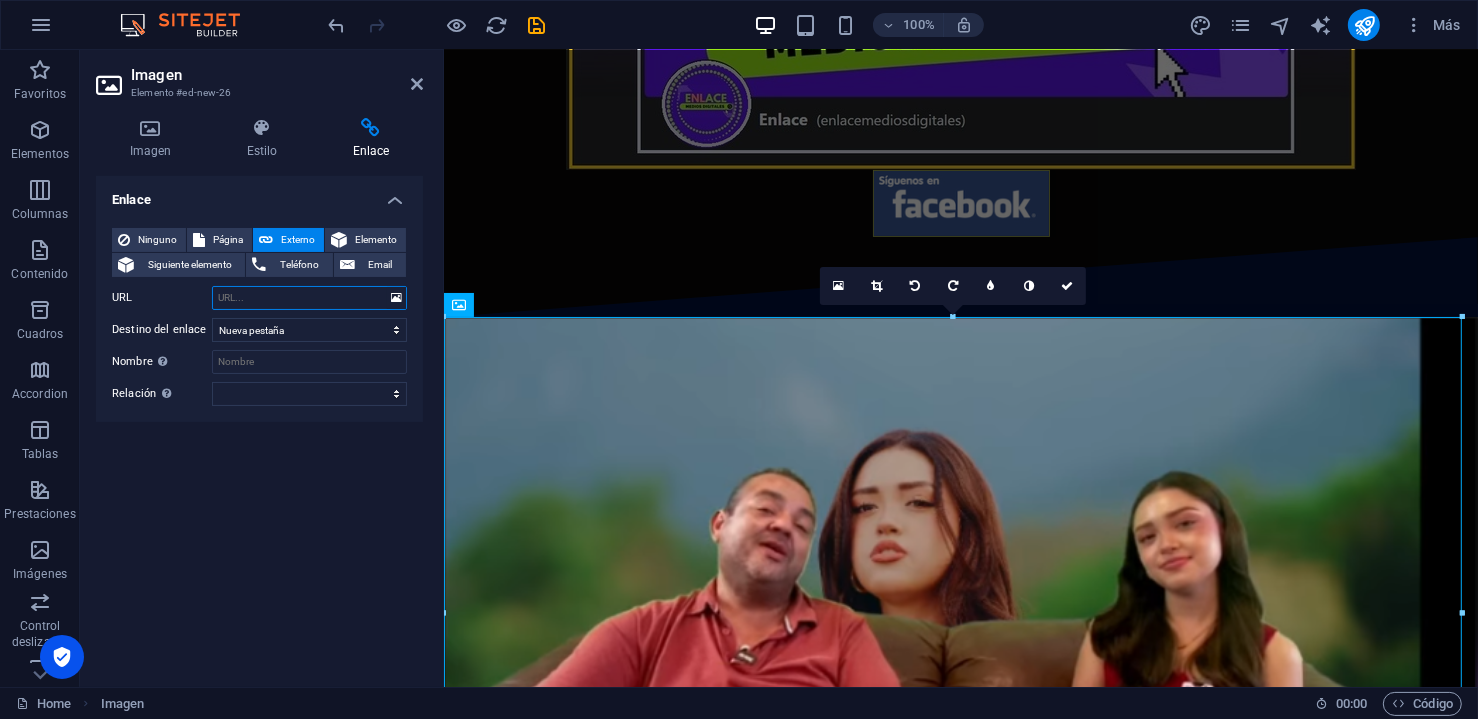 paste on "[URL][DOMAIN_NAME]" 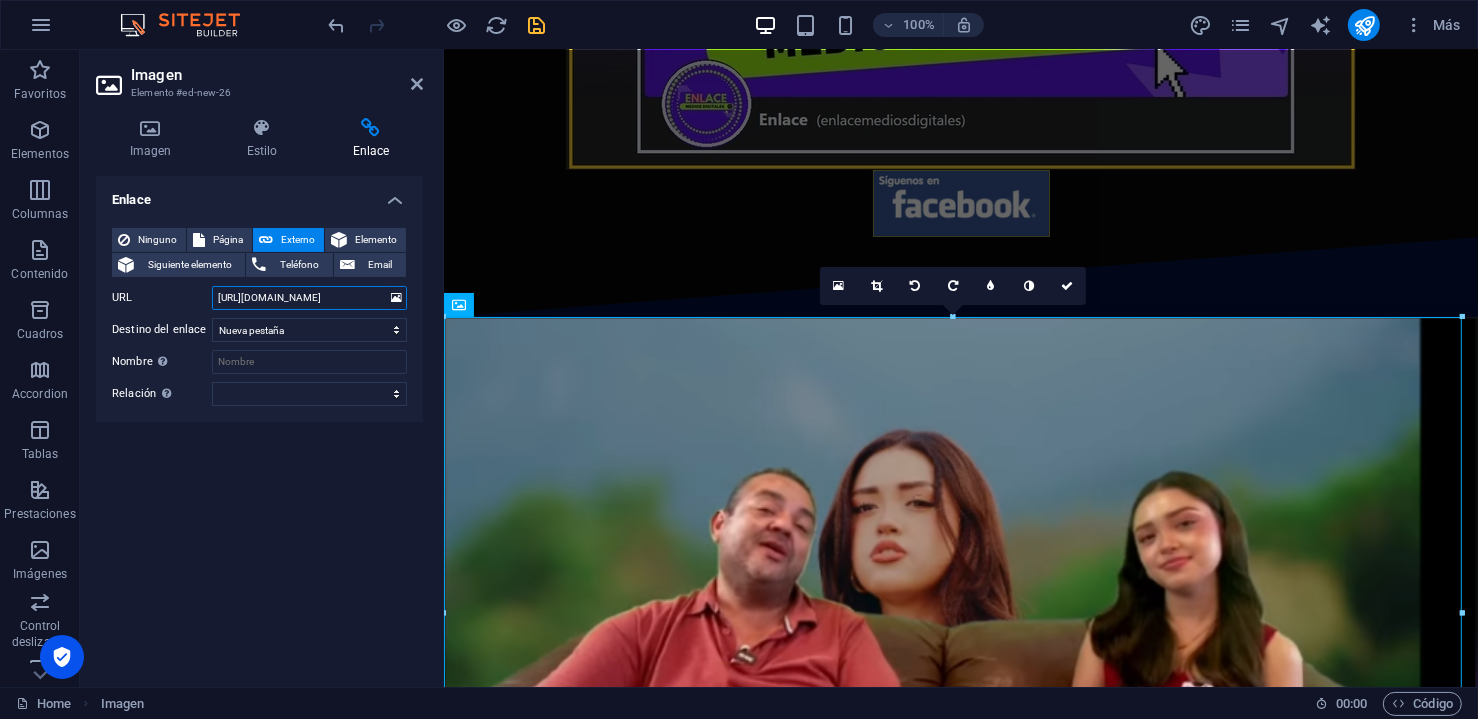 type on "[URL][DOMAIN_NAME]" 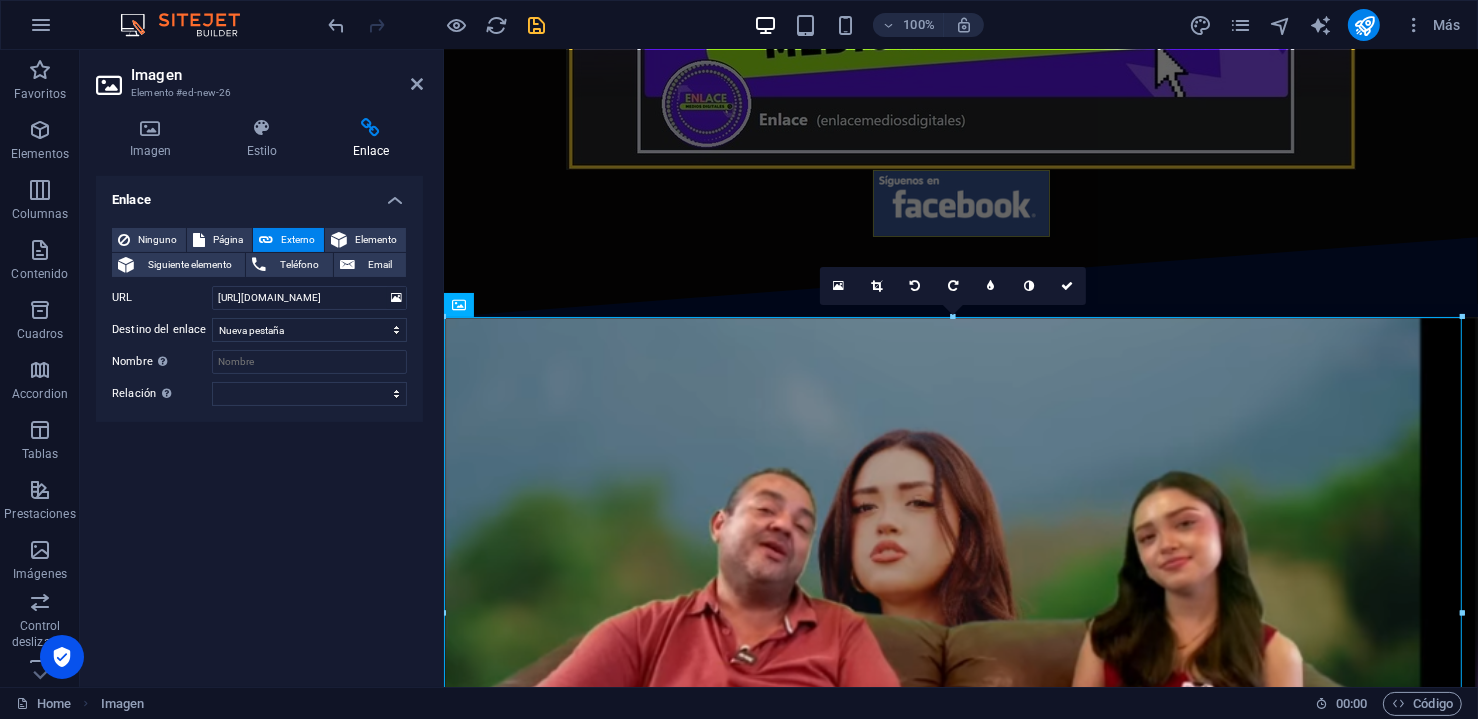 click at bounding box center (537, 25) 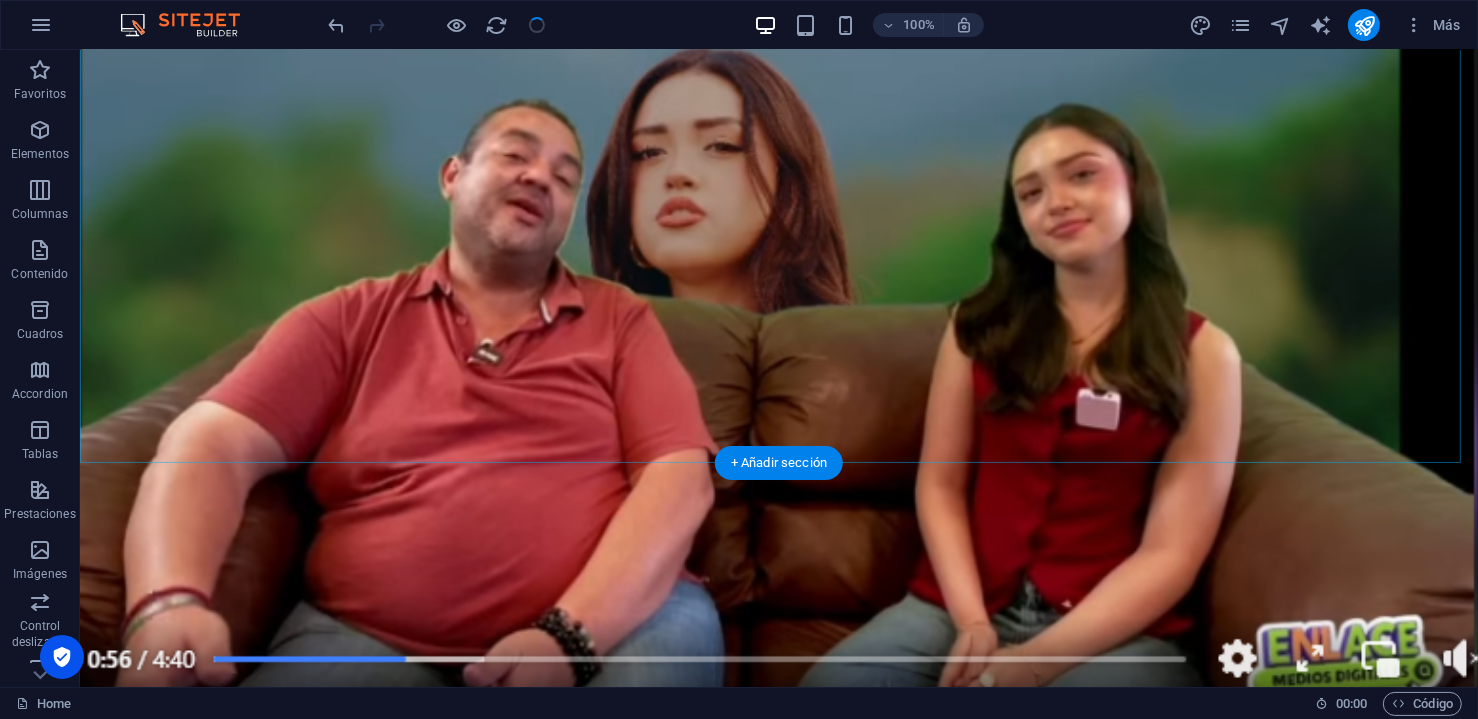scroll, scrollTop: 888, scrollLeft: 0, axis: vertical 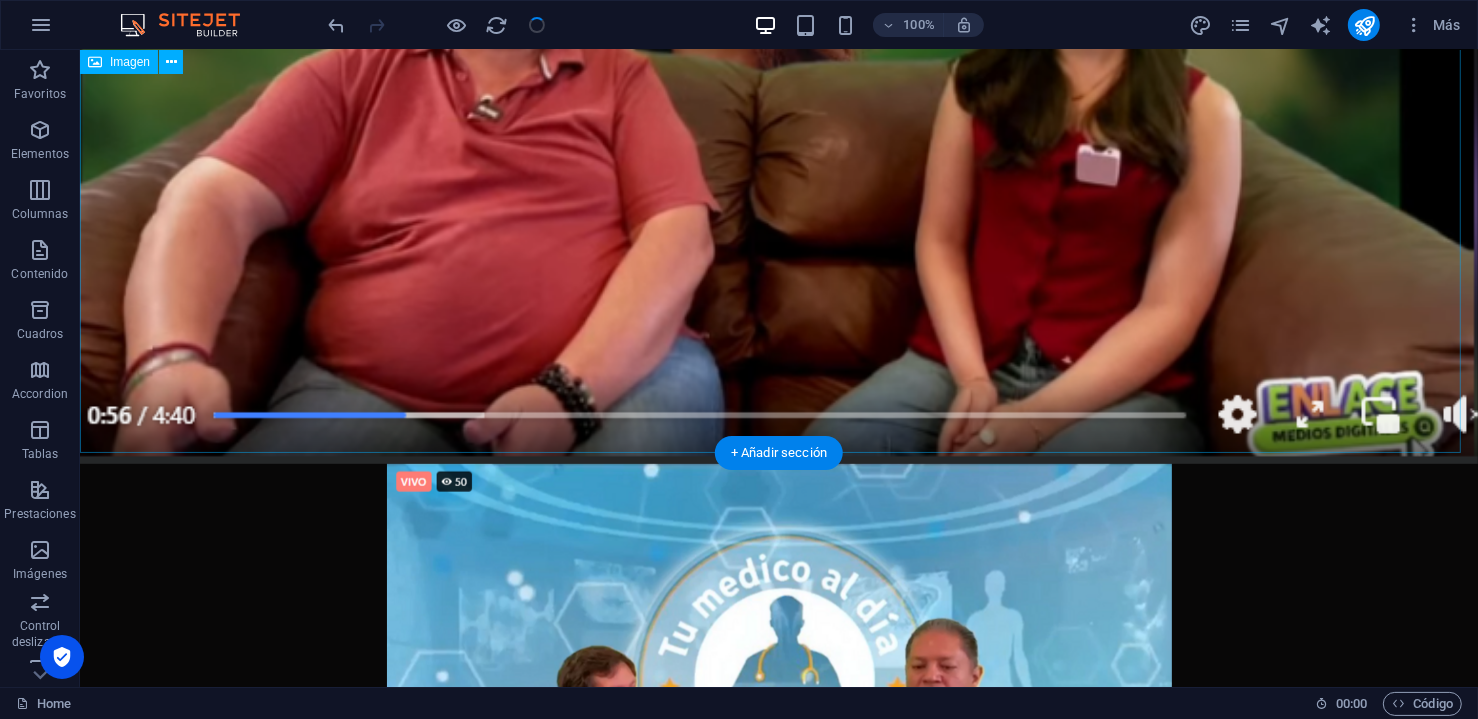 click at bounding box center [778, 57] 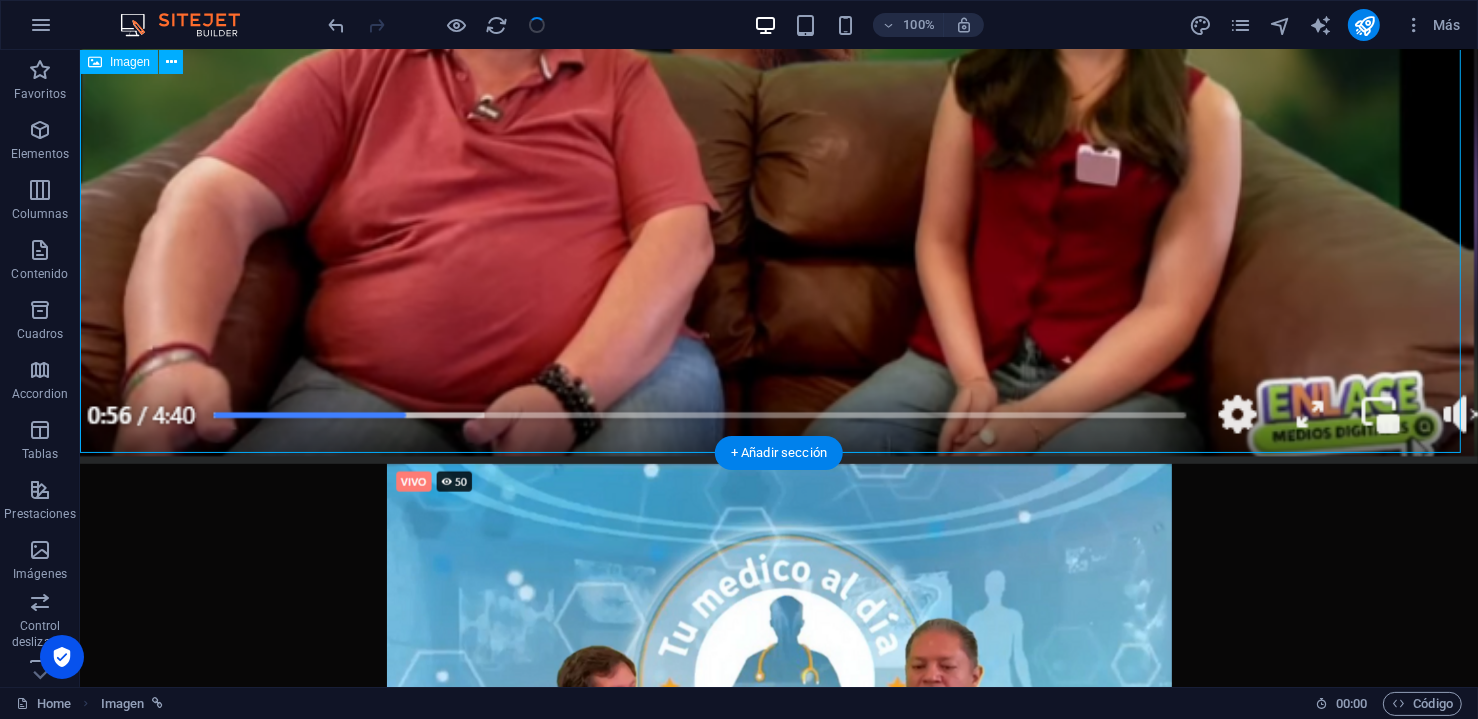 click at bounding box center (778, 57) 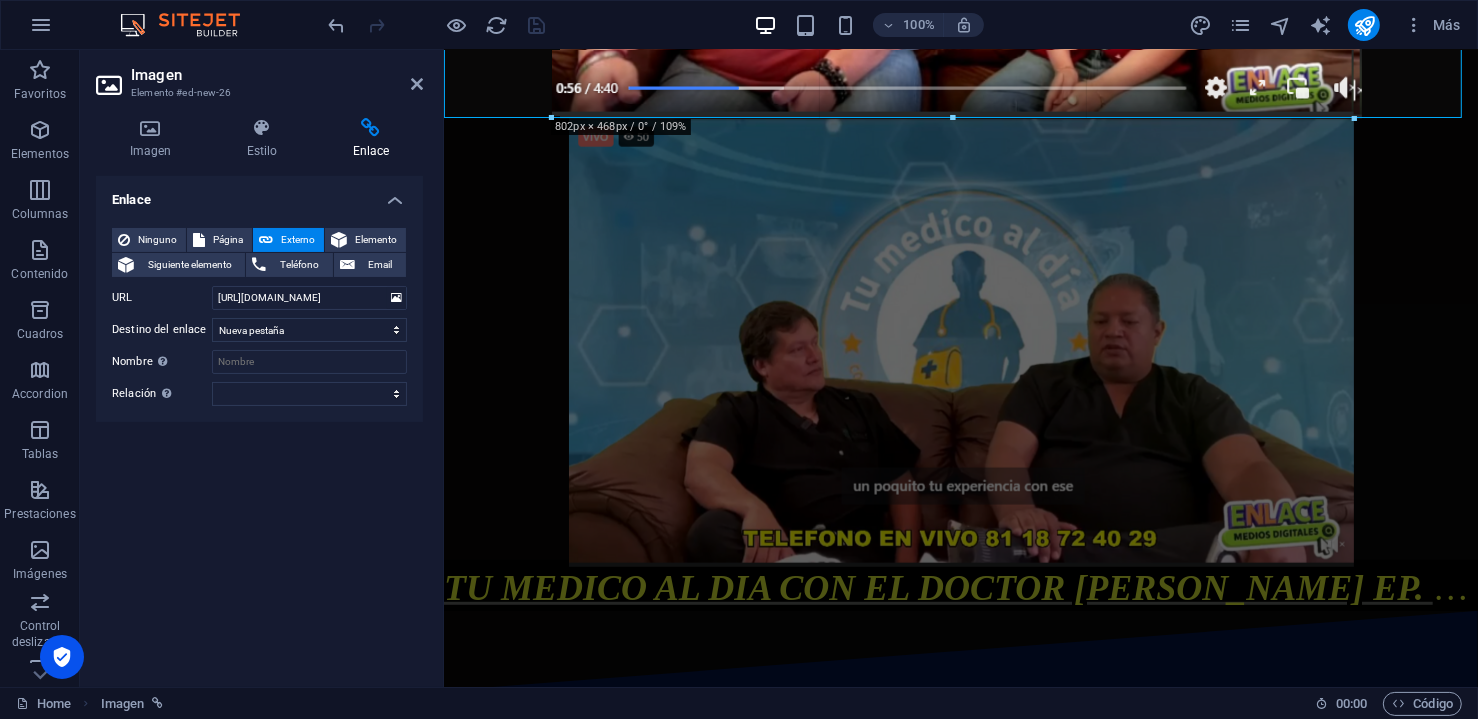 drag, startPoint x: 1459, startPoint y: 246, endPoint x: 1148, endPoint y: 126, distance: 333.34818 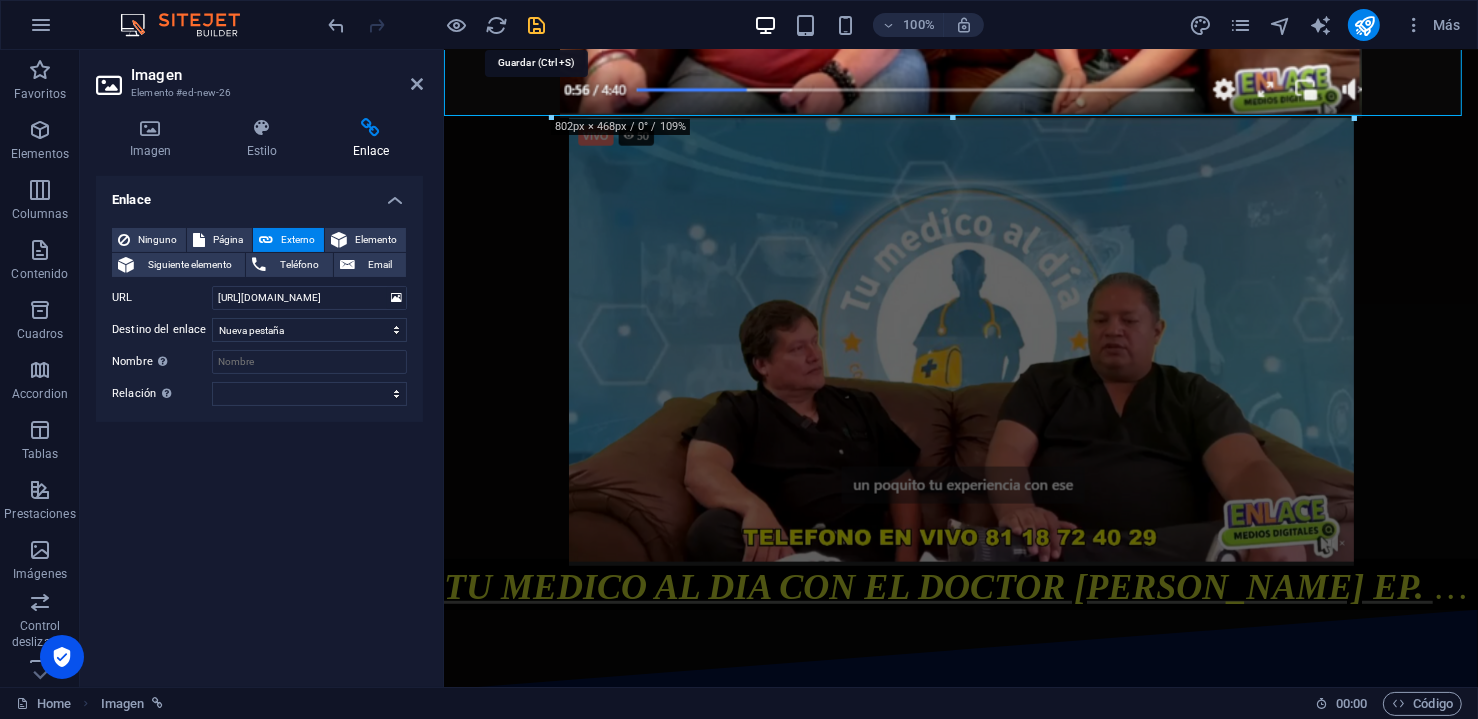 click at bounding box center (537, 25) 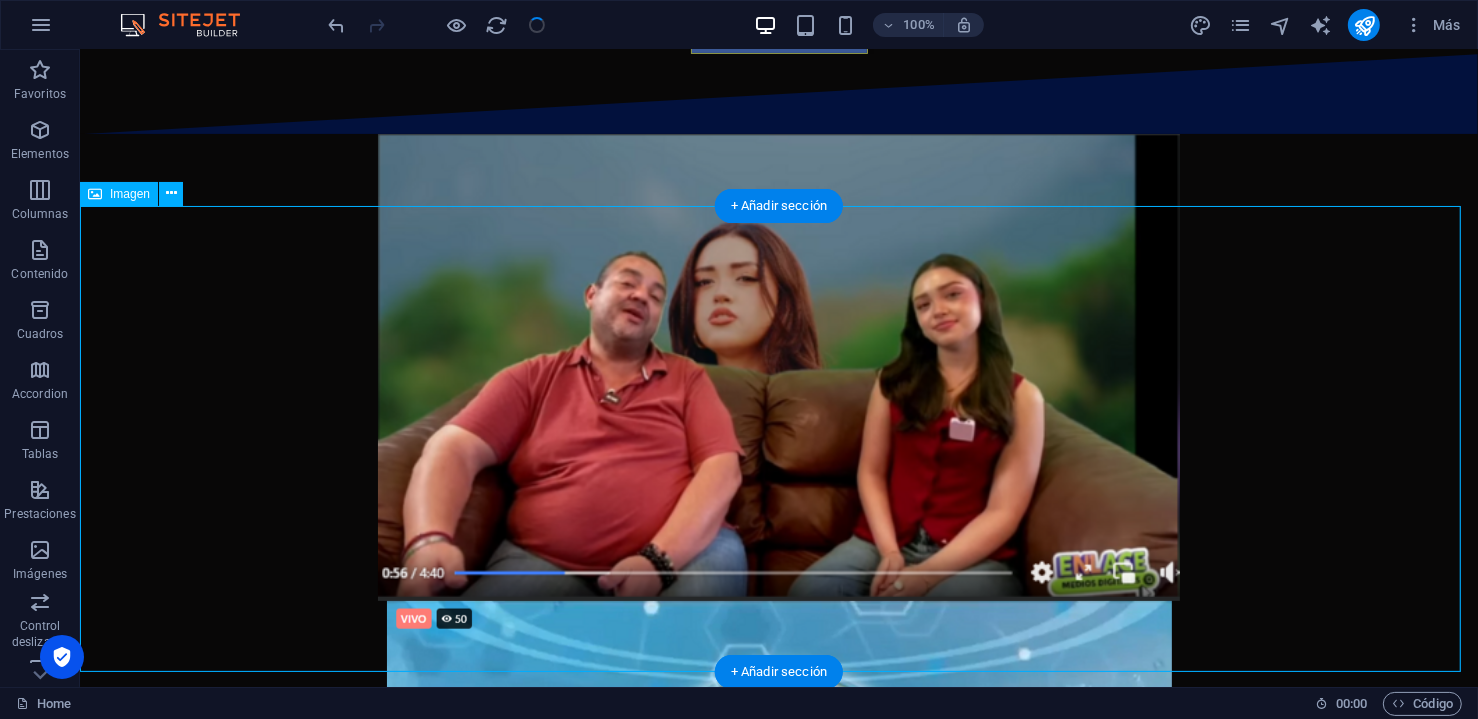 scroll, scrollTop: 444, scrollLeft: 0, axis: vertical 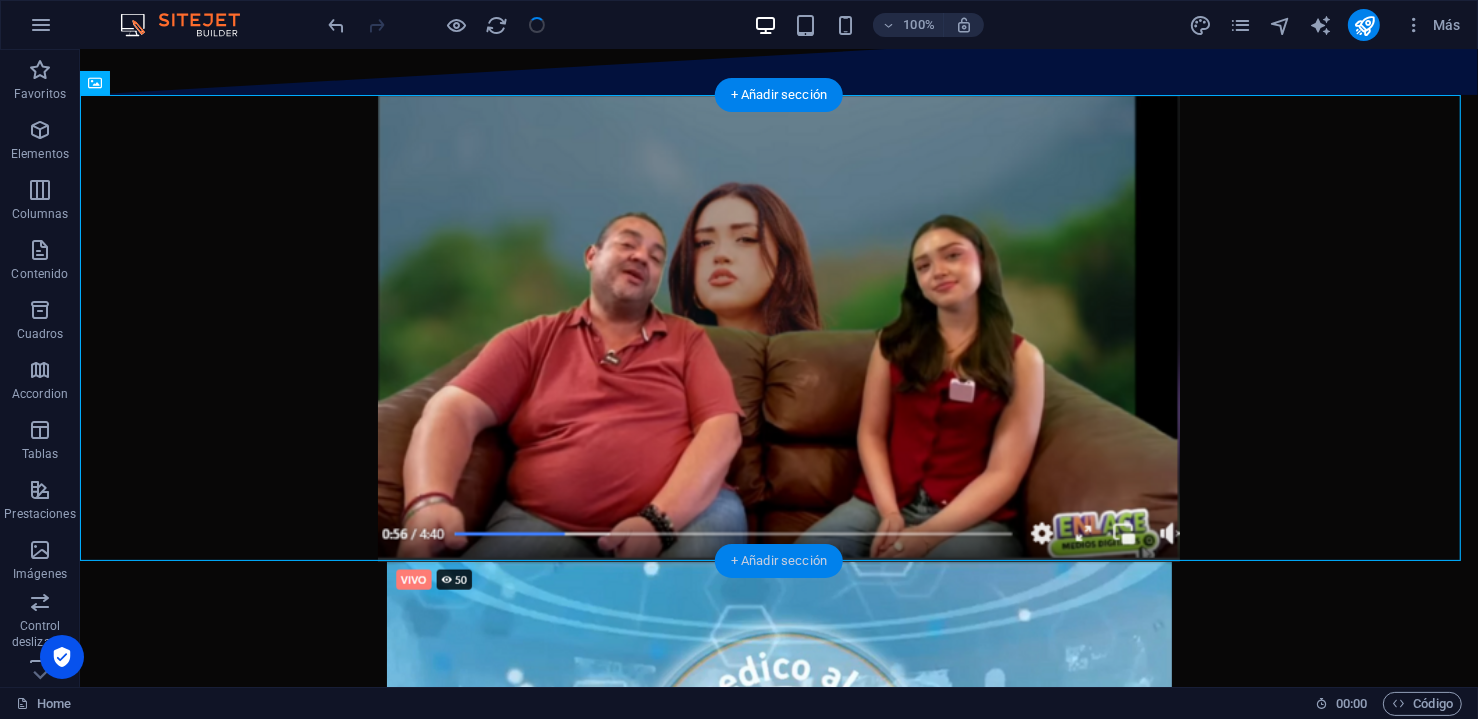 click on "+ Añadir sección" at bounding box center [779, 561] 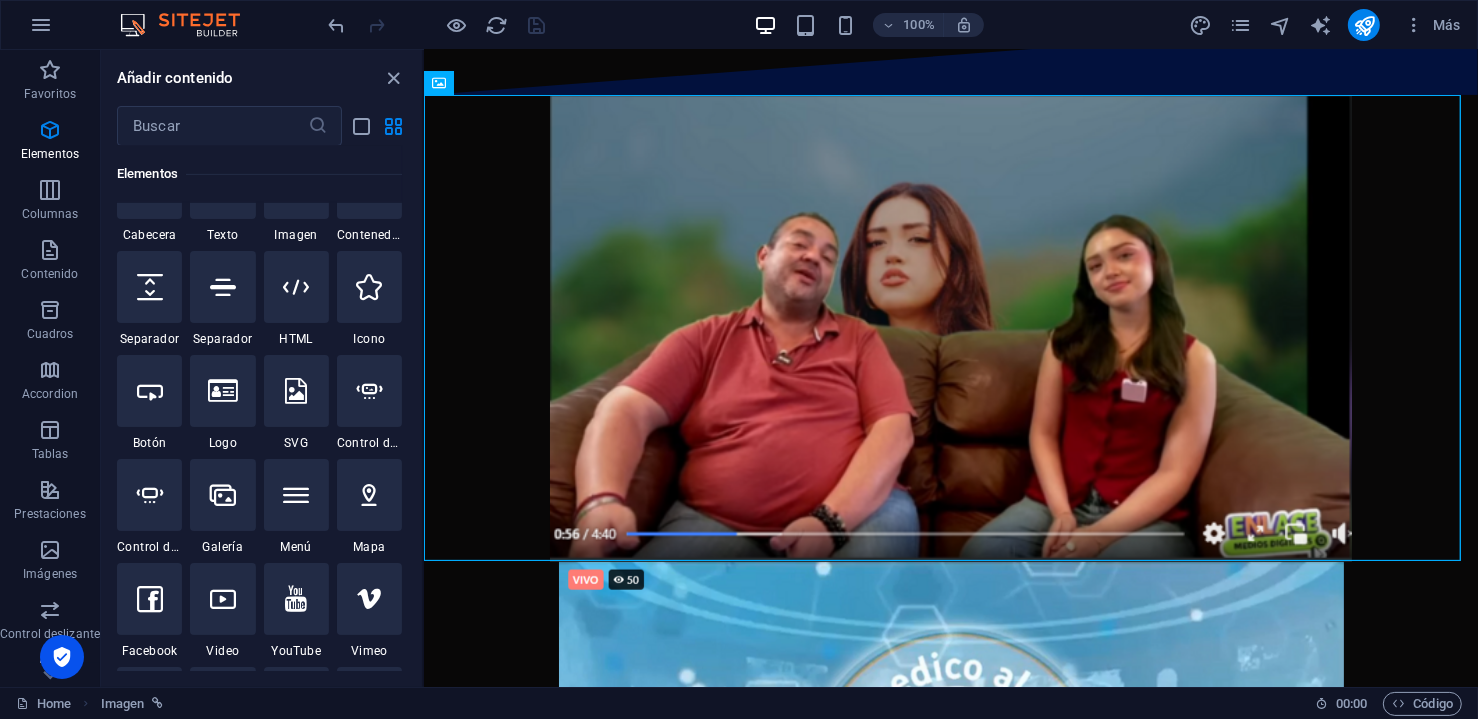 scroll, scrollTop: 41, scrollLeft: 0, axis: vertical 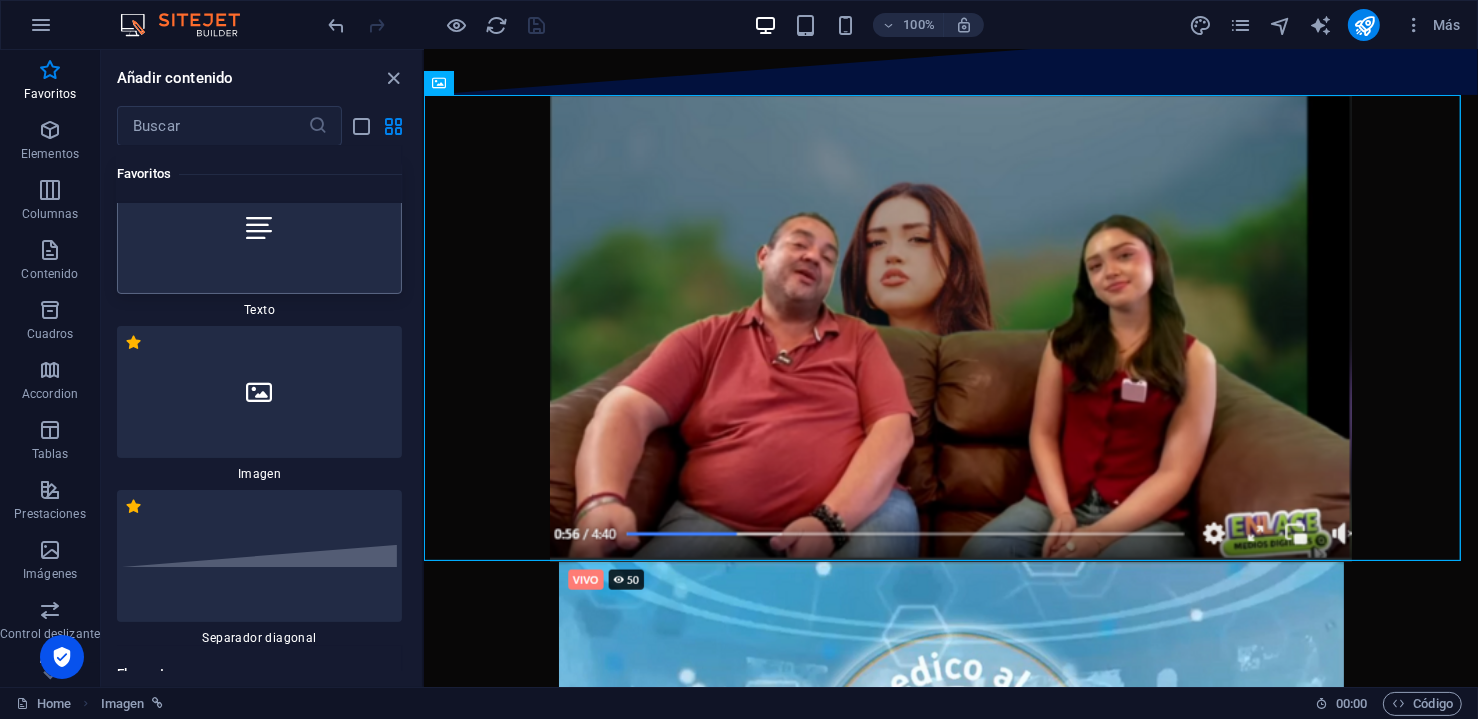click at bounding box center [259, 228] 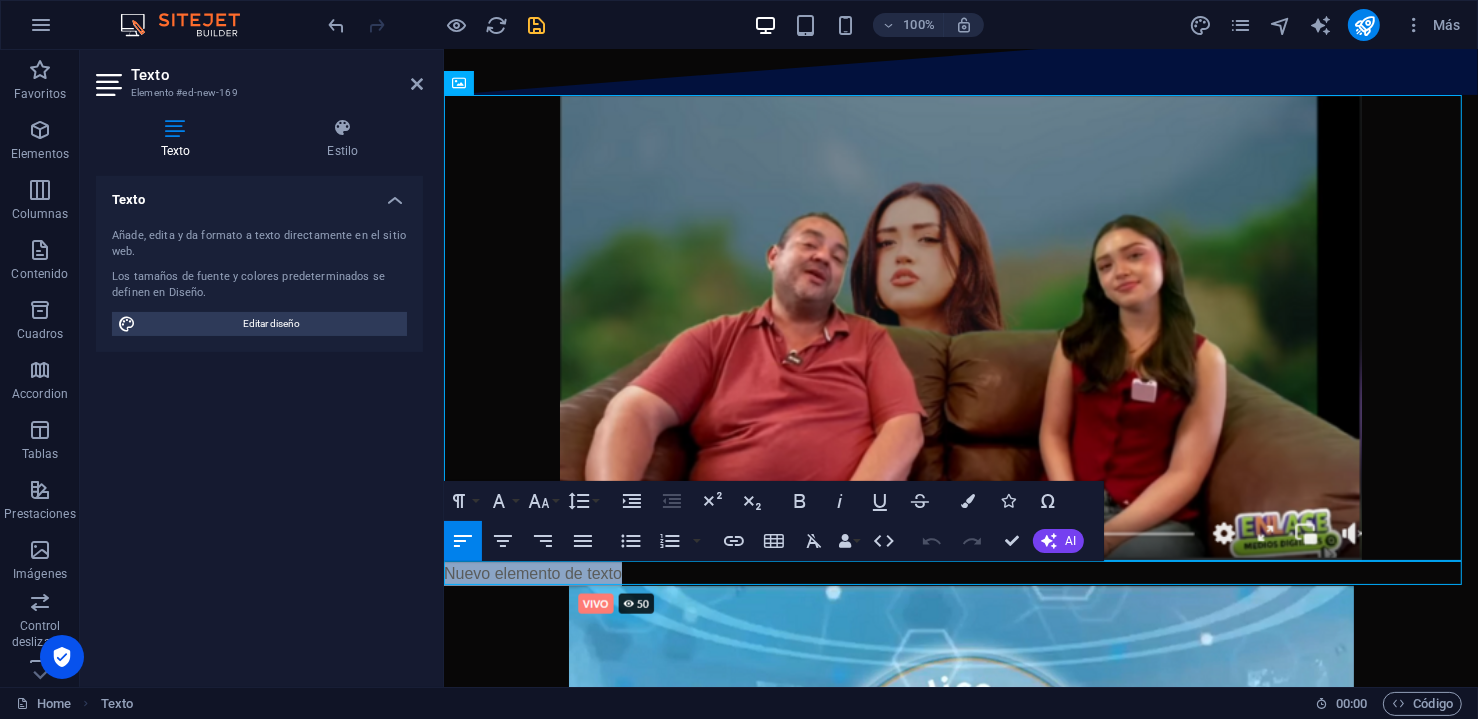 click on "Nuevo elemento de texto" at bounding box center (960, 574) 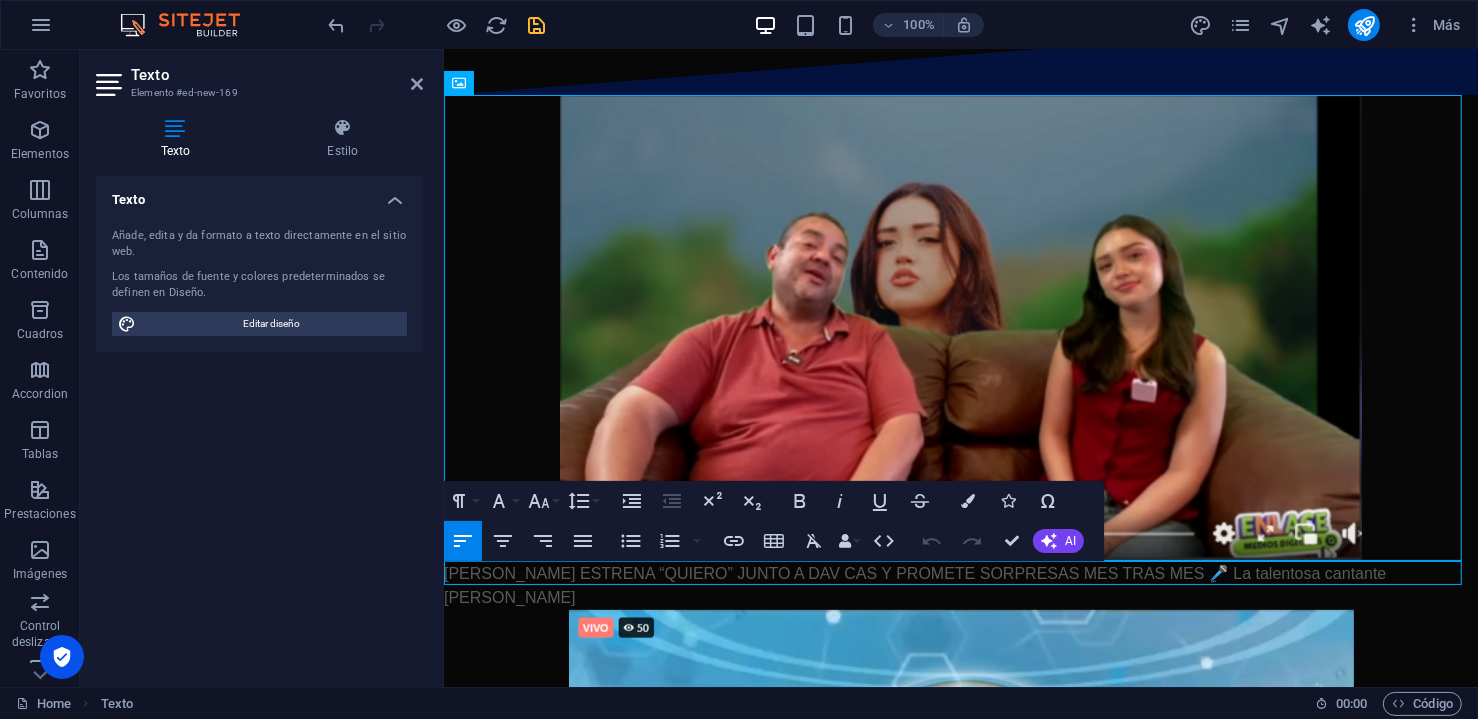 scroll, scrollTop: 1483, scrollLeft: 2, axis: both 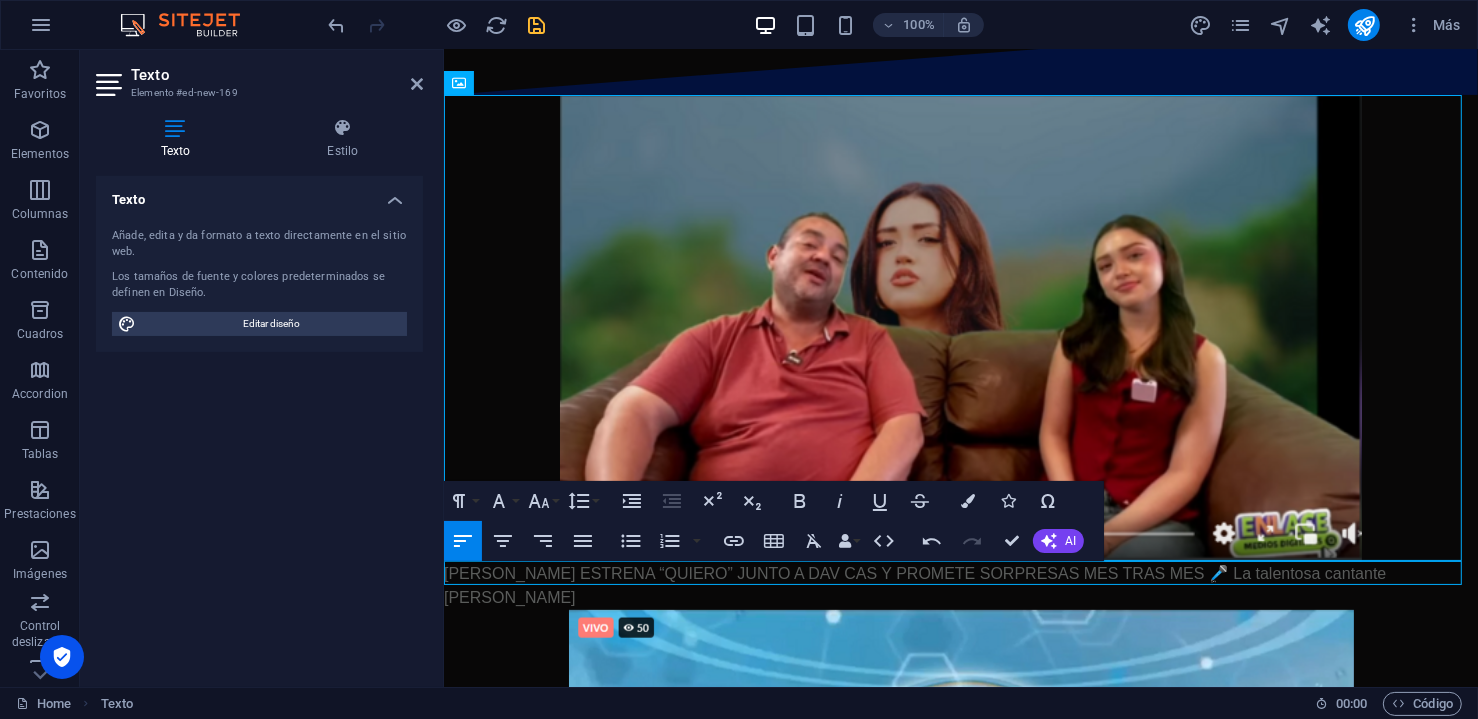 click on "[PERSON_NAME] ESTRENA “QUIERO” JUNTO A DAV CAS Y PROMETE SORPRESAS MES TRAS MES 🎤 La talentosa cantante [PERSON_NAME]" at bounding box center [960, 586] 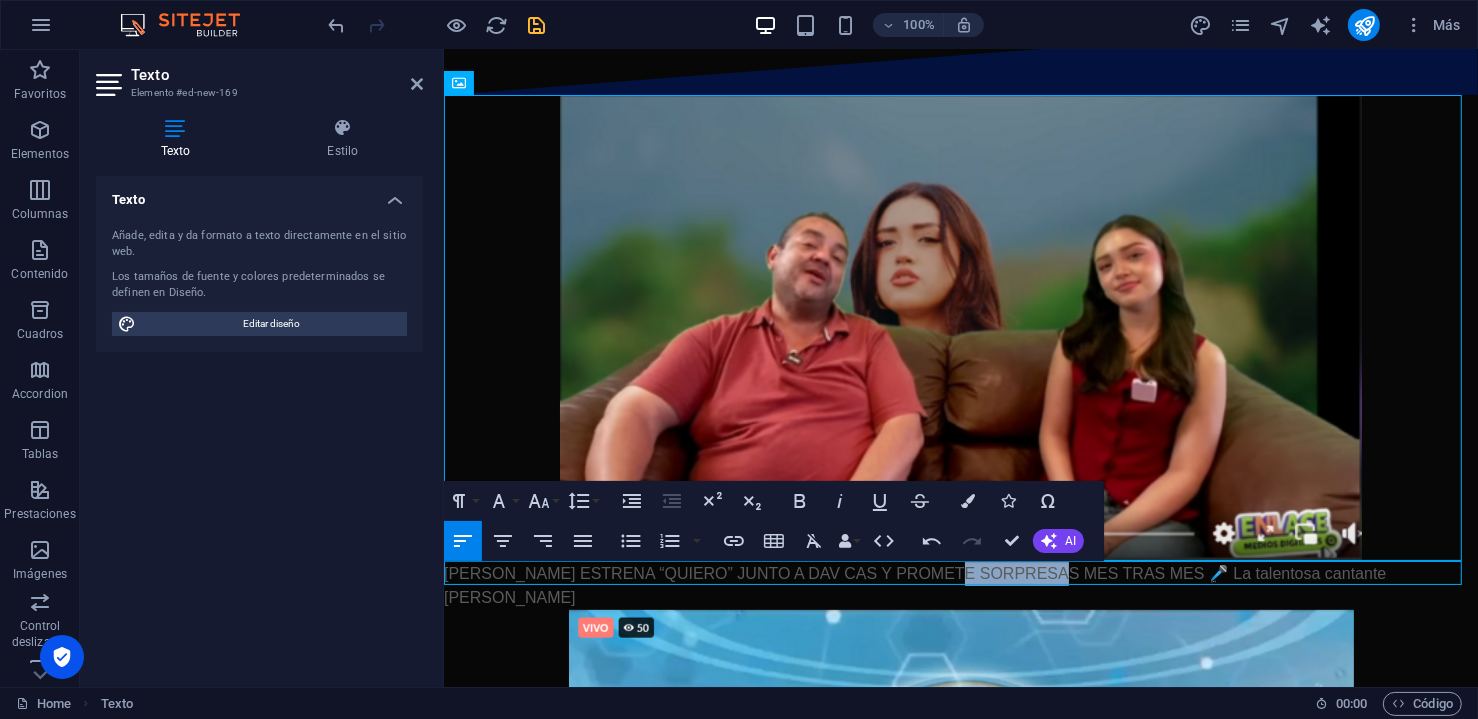 click on "[PERSON_NAME] ESTRENA “QUIERO” JUNTO A DAV CAS Y PROMETE SORPRESAS MES TRAS MES 🎤 La talentosa cantante [PERSON_NAME]" at bounding box center [960, 586] 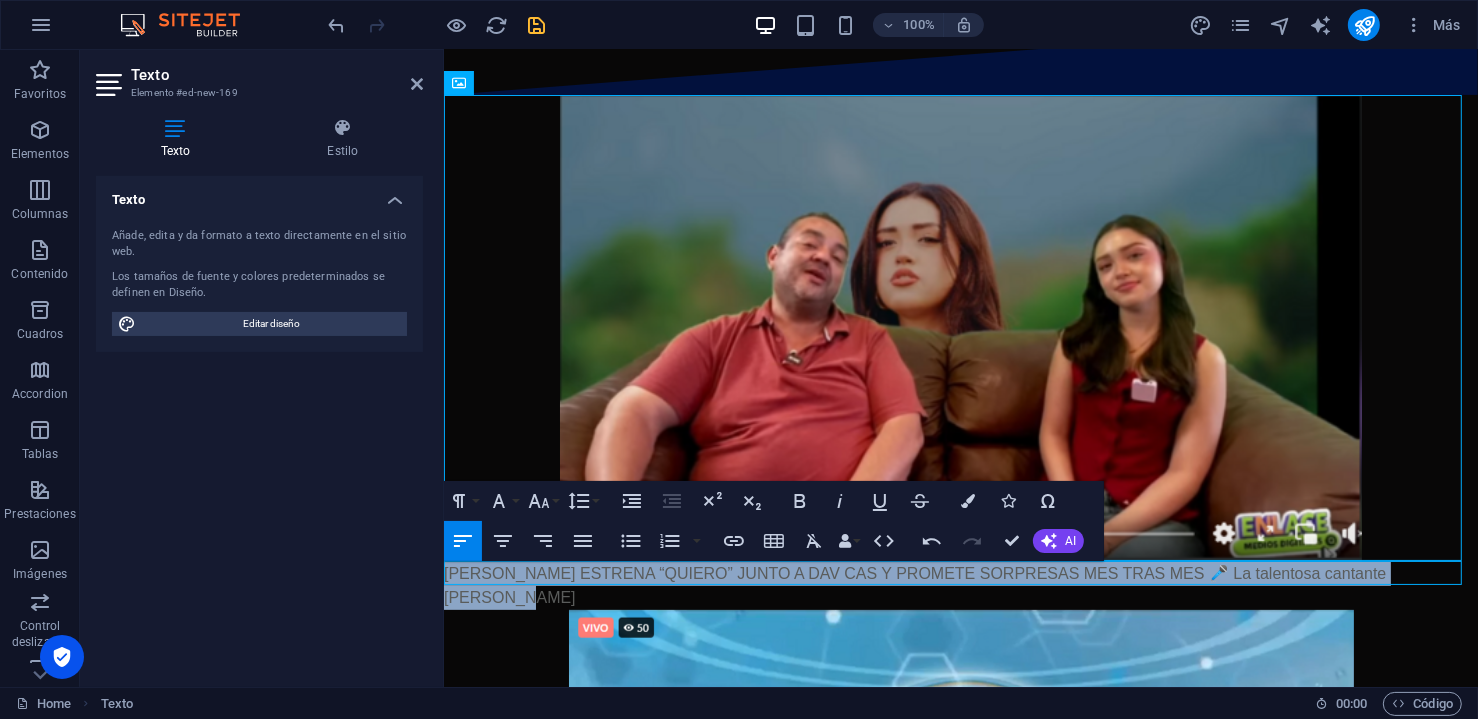 click on "[PERSON_NAME] ESTRENA “QUIERO” JUNTO A DAV CAS Y PROMETE SORPRESAS MES TRAS MES 🎤 La talentosa cantante [PERSON_NAME]" at bounding box center (960, 586) 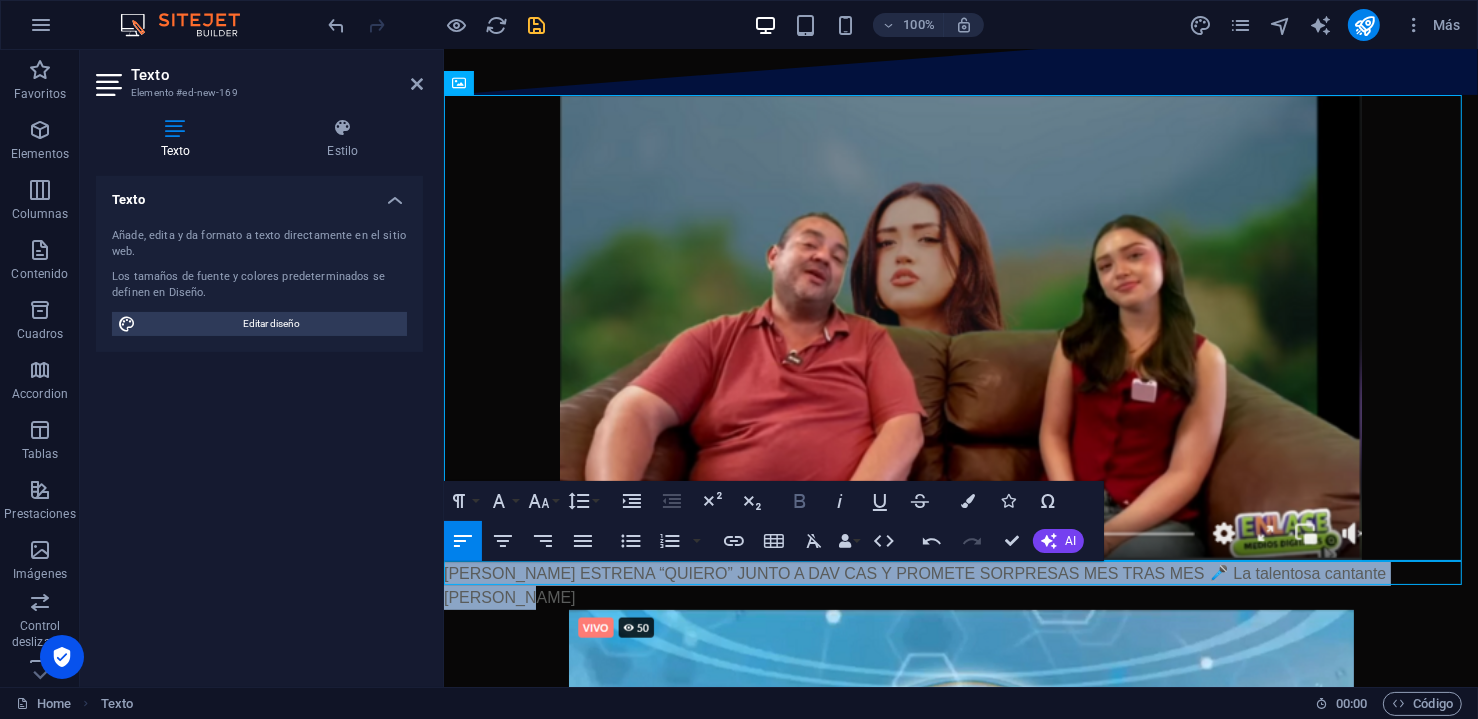 click 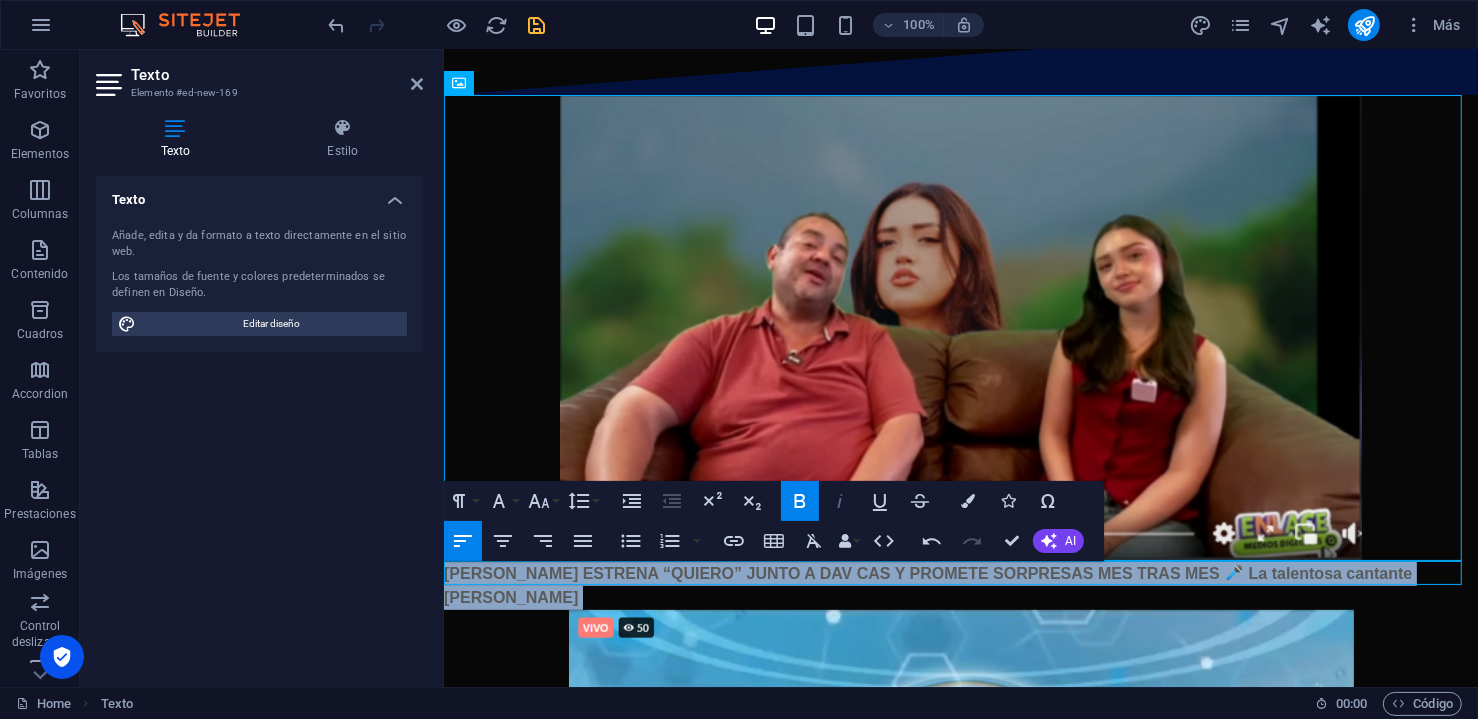 click 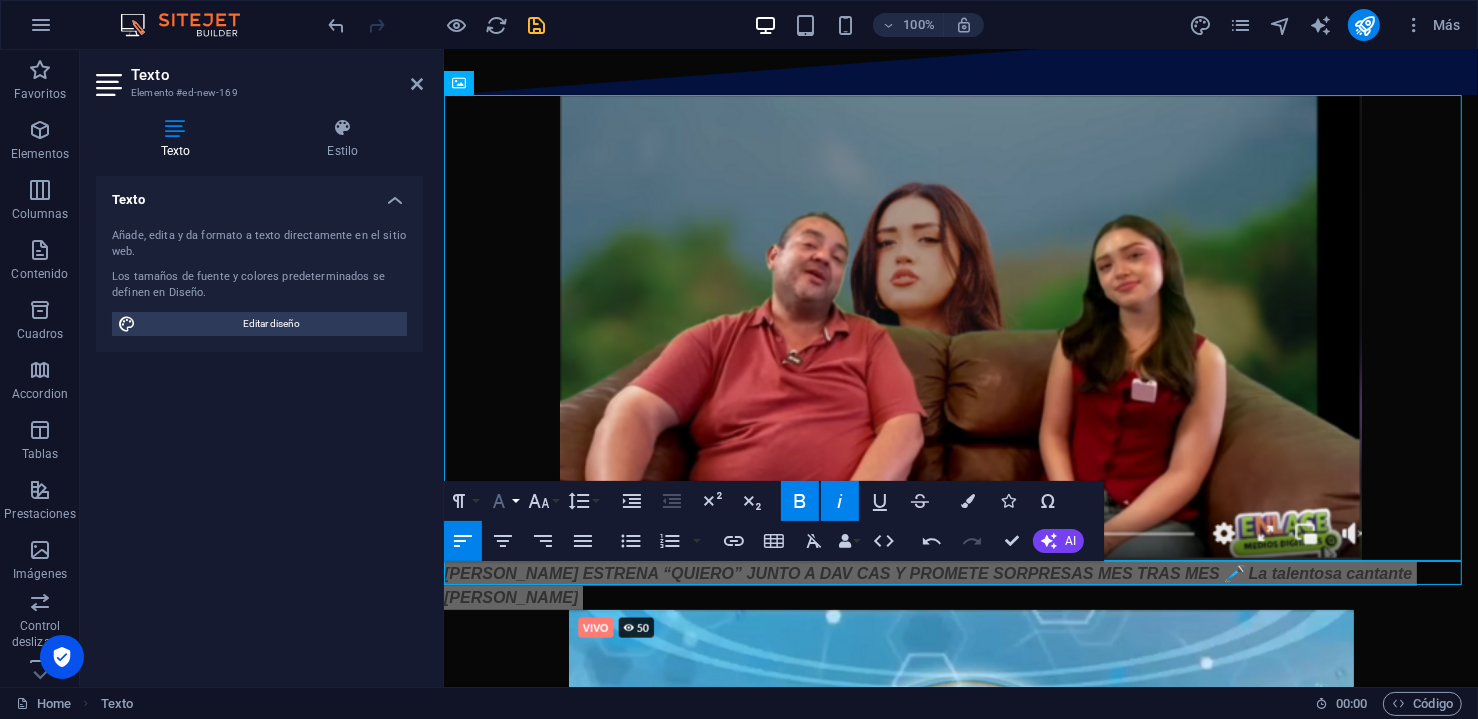 click on "Font Family" at bounding box center [503, 501] 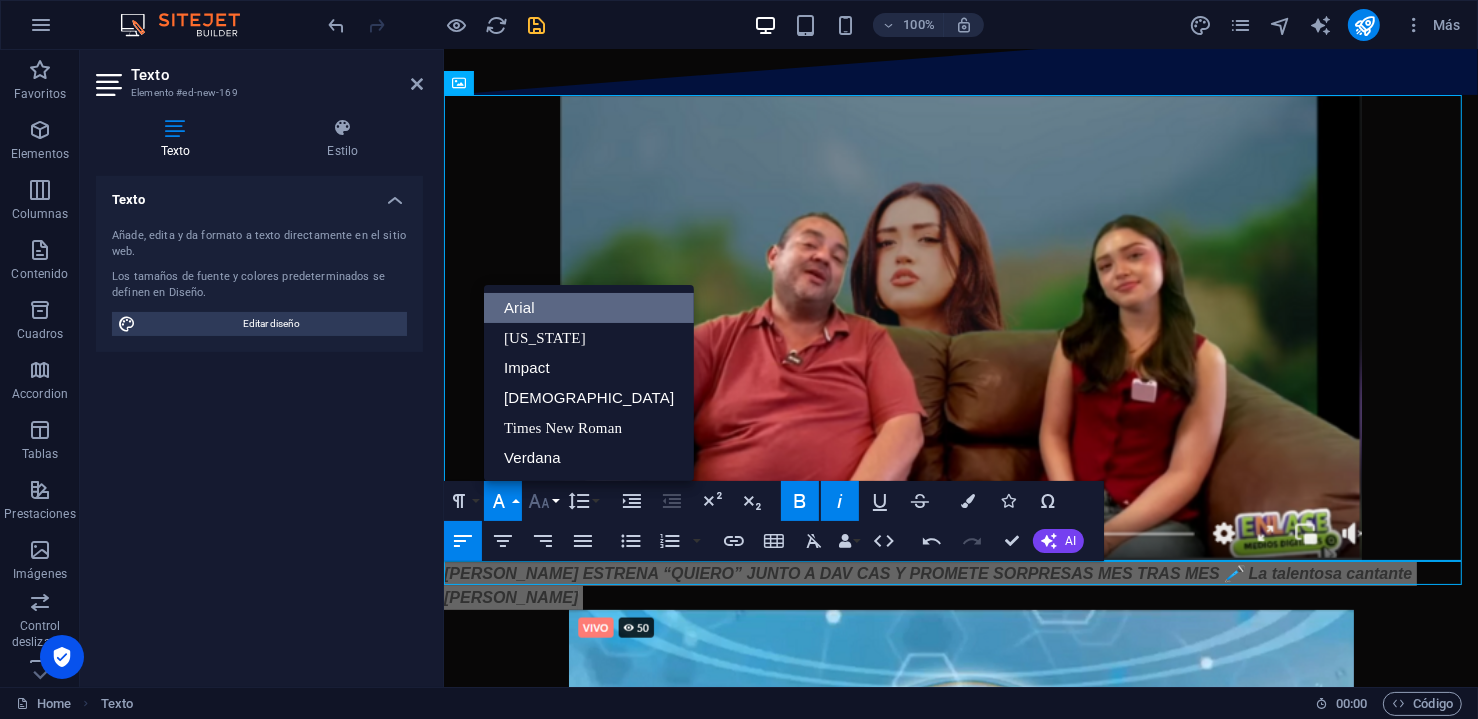 scroll, scrollTop: 0, scrollLeft: 0, axis: both 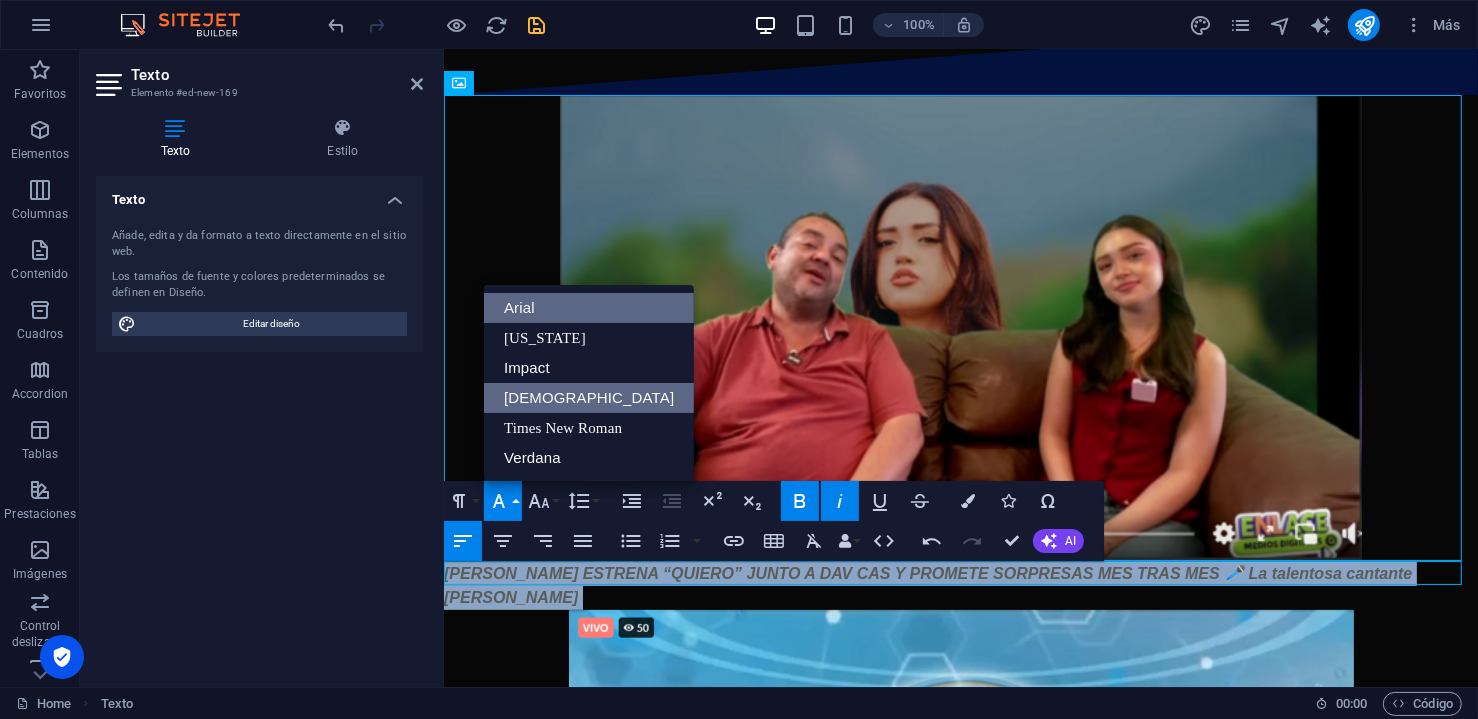click on "[DEMOGRAPHIC_DATA]" at bounding box center (589, 398) 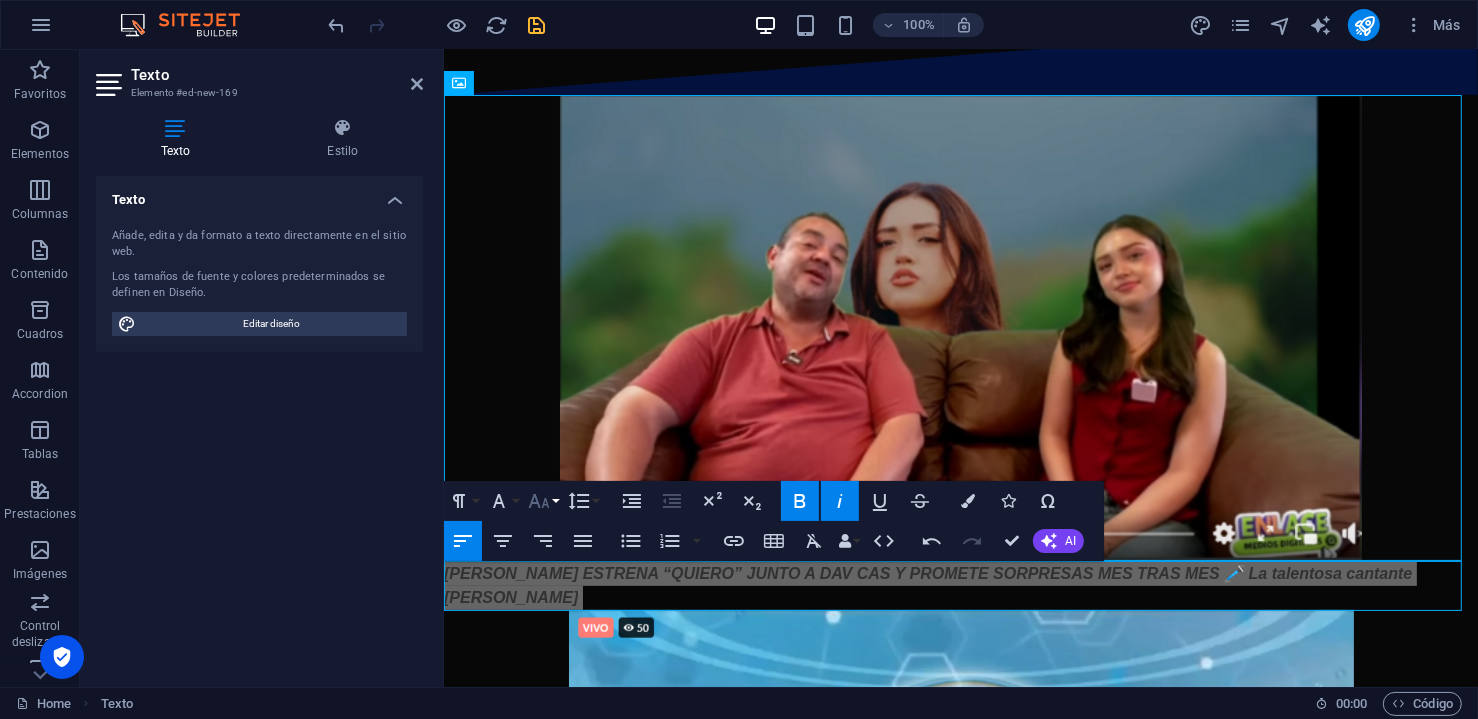 click on "Font Size" at bounding box center [543, 501] 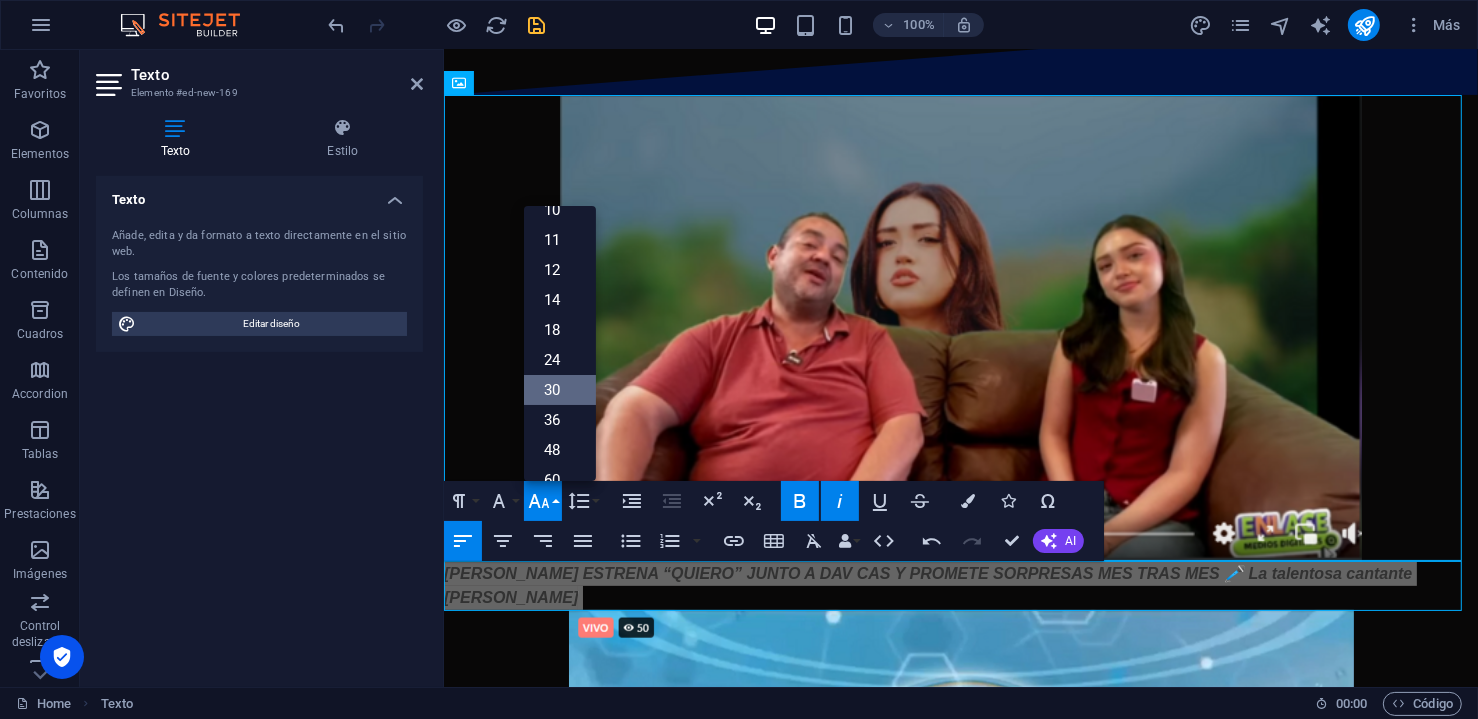 scroll, scrollTop: 111, scrollLeft: 0, axis: vertical 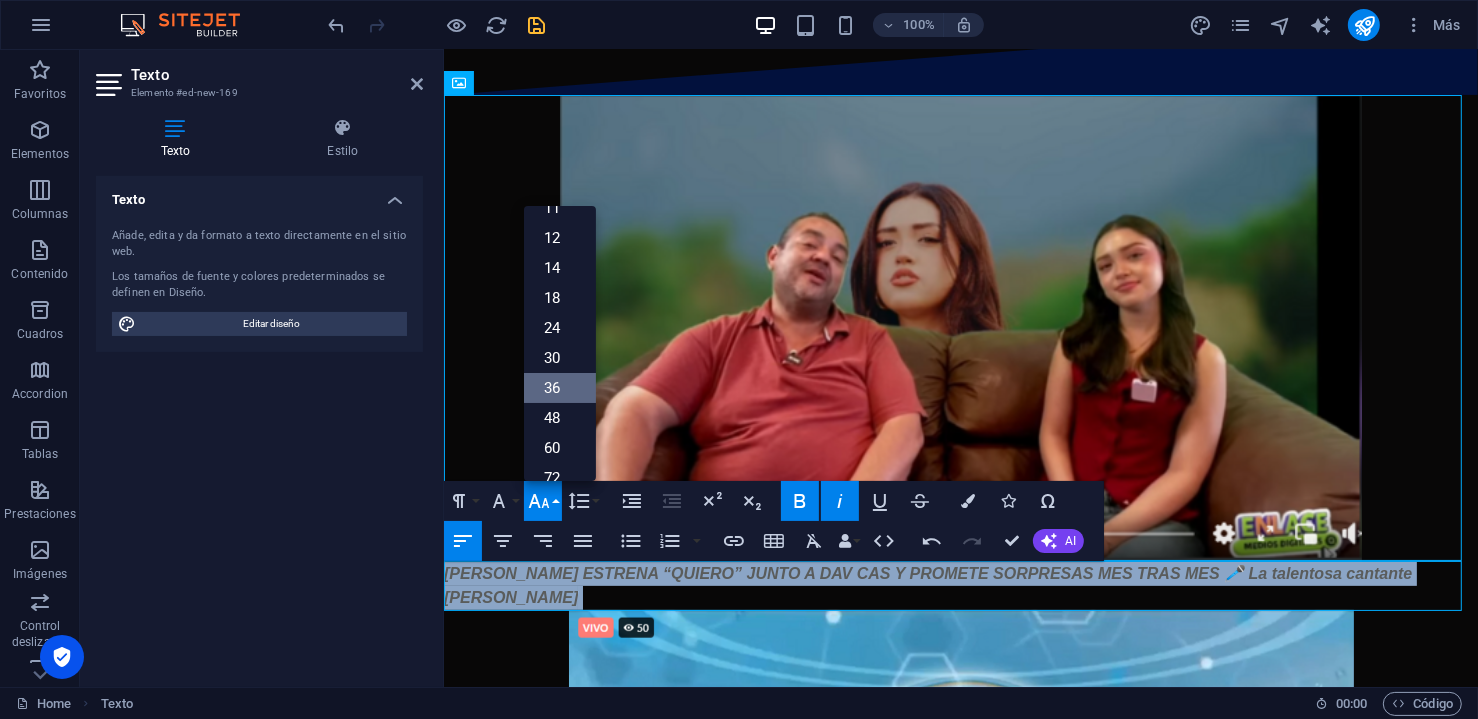 click on "36" at bounding box center [560, 388] 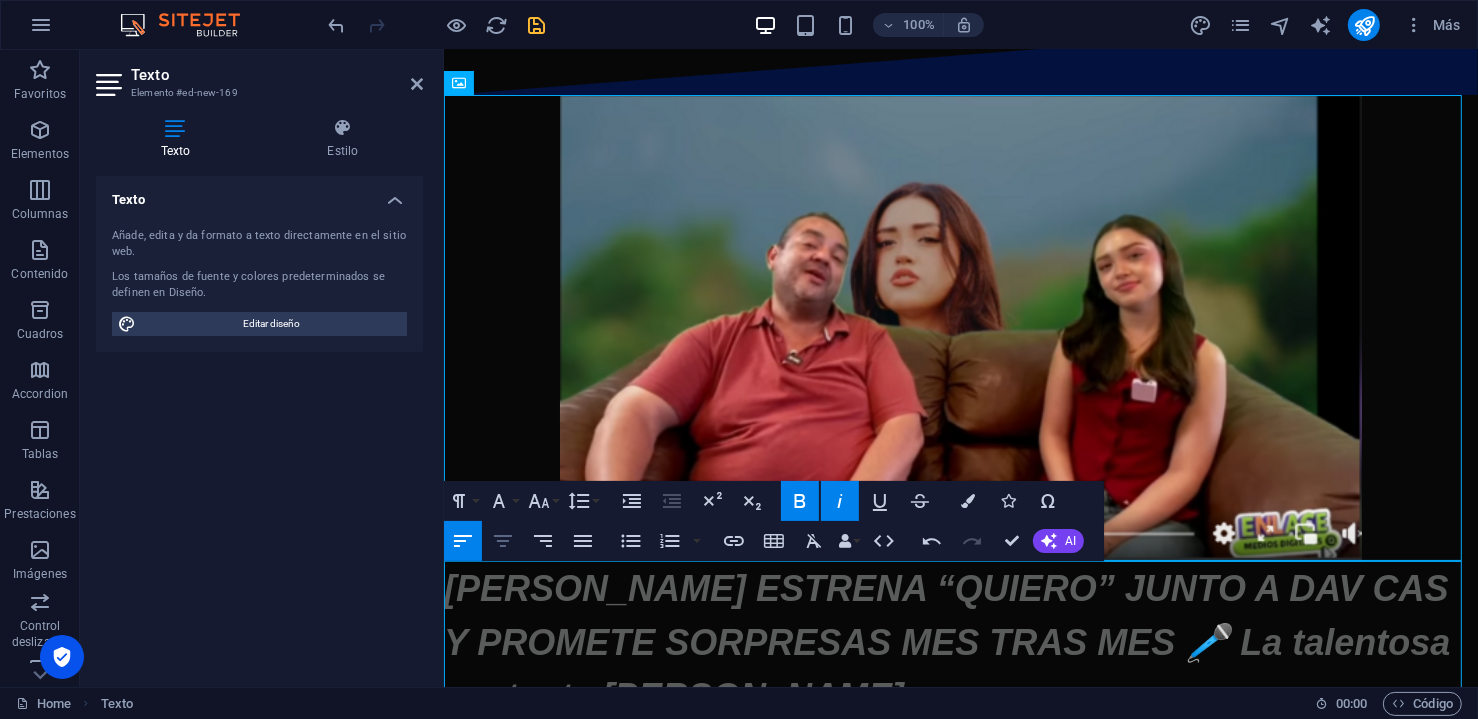 click 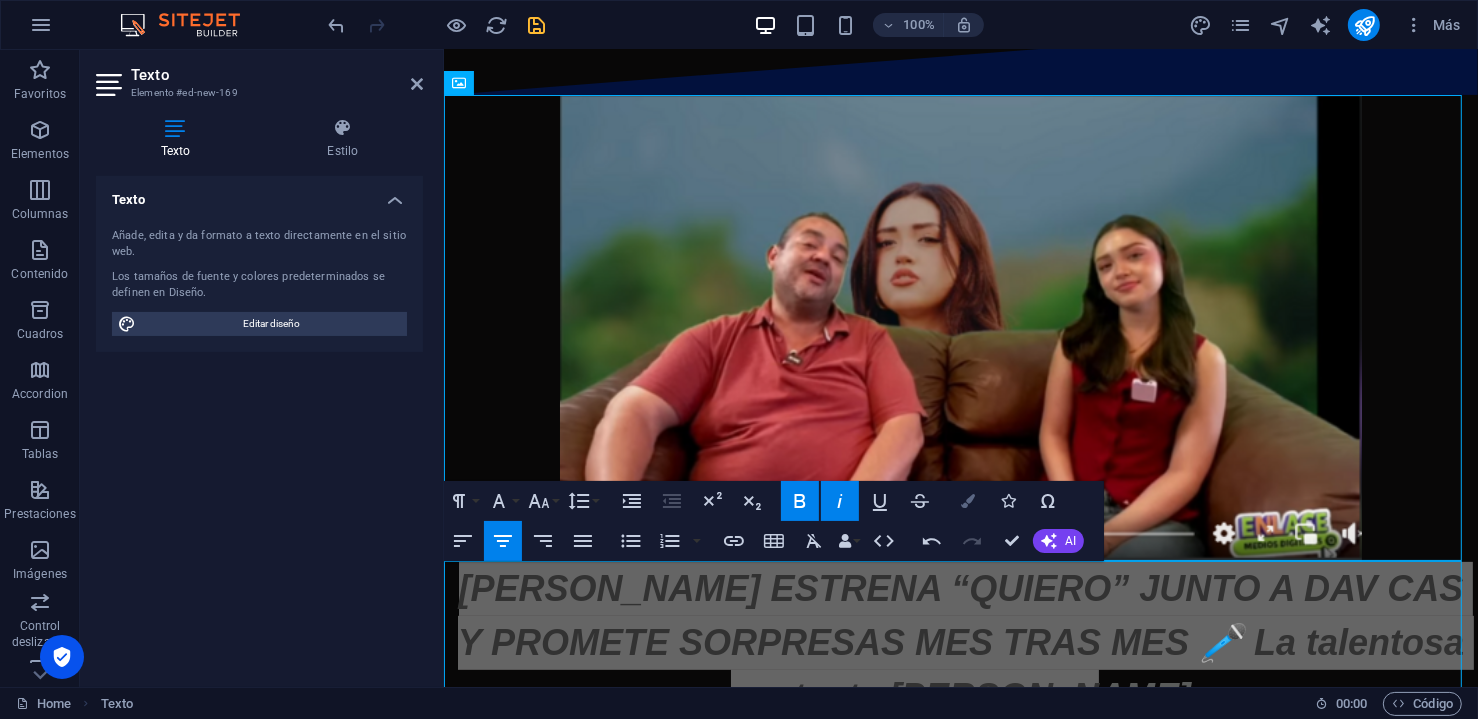 click on "Colors" at bounding box center [968, 501] 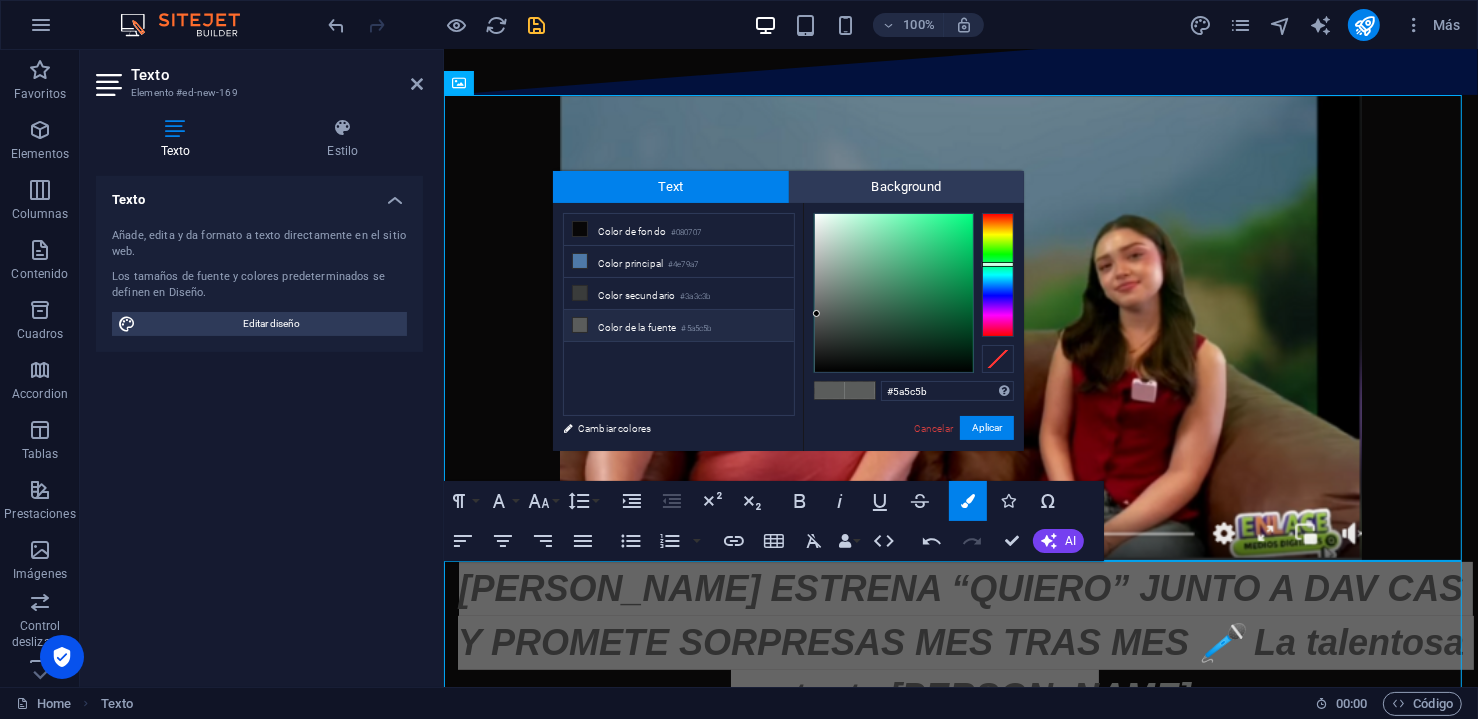 click on "#5a5c5b Formatos soportados #0852ed rgb(8, 82, 237) rgba(8, 82, 237, 90%) hsv(221,97,93) hsl(221, 93%, 48%) Cancelar Aplicar" at bounding box center [913, 472] 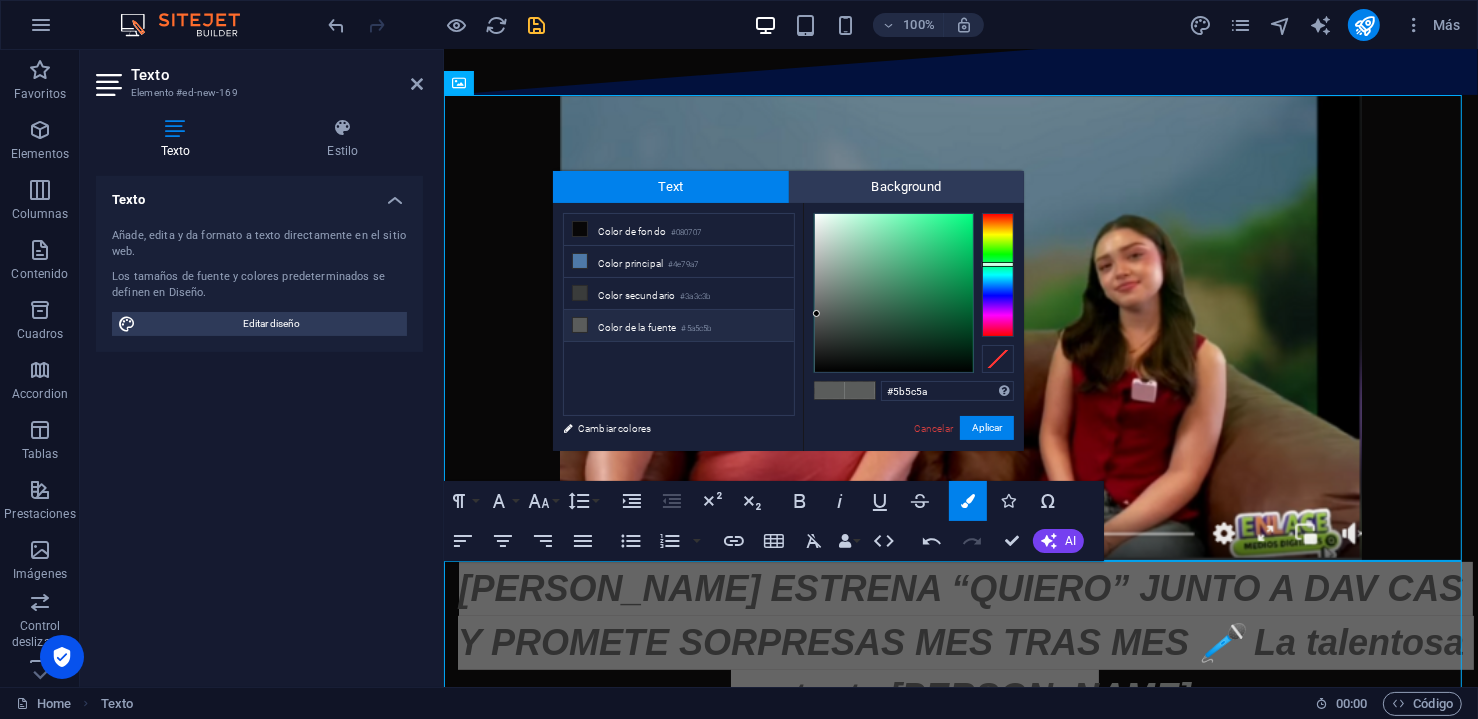 click at bounding box center [998, 275] 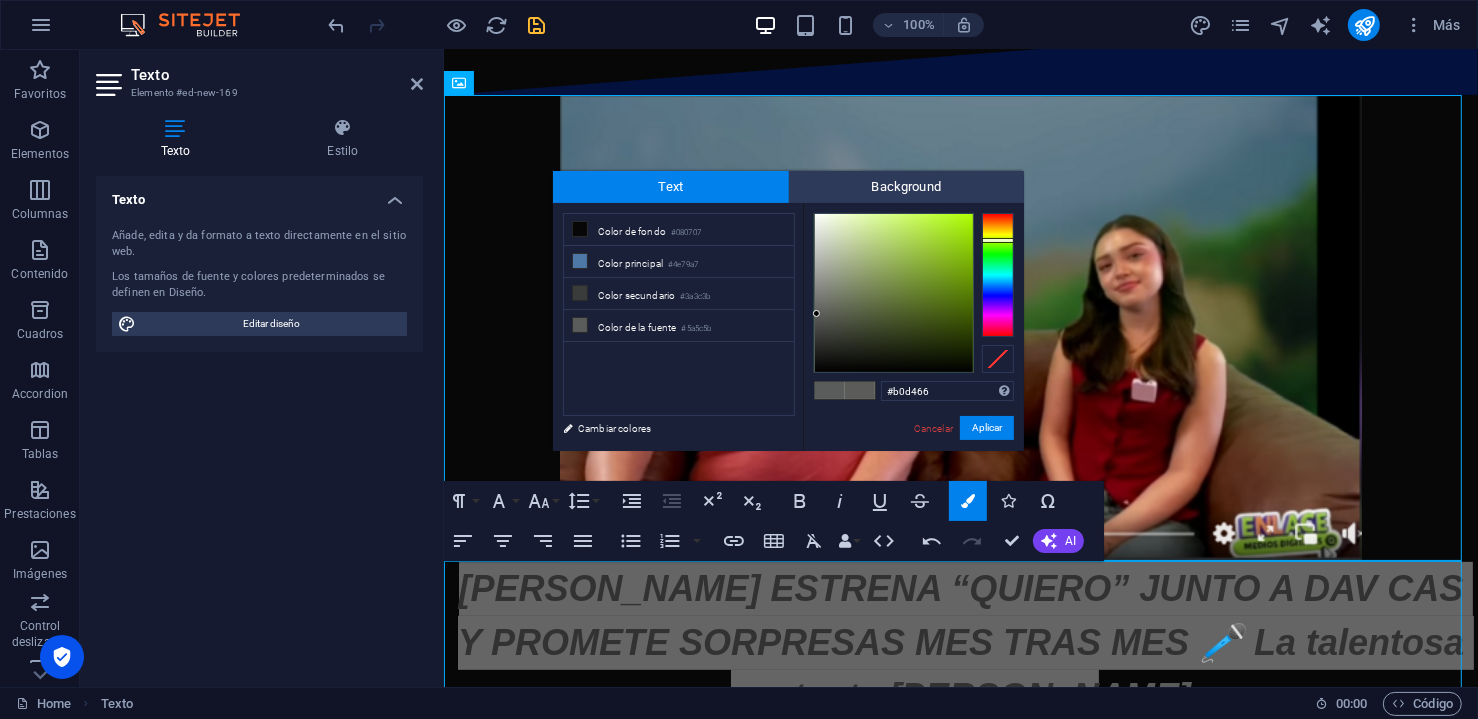 click at bounding box center [894, 293] 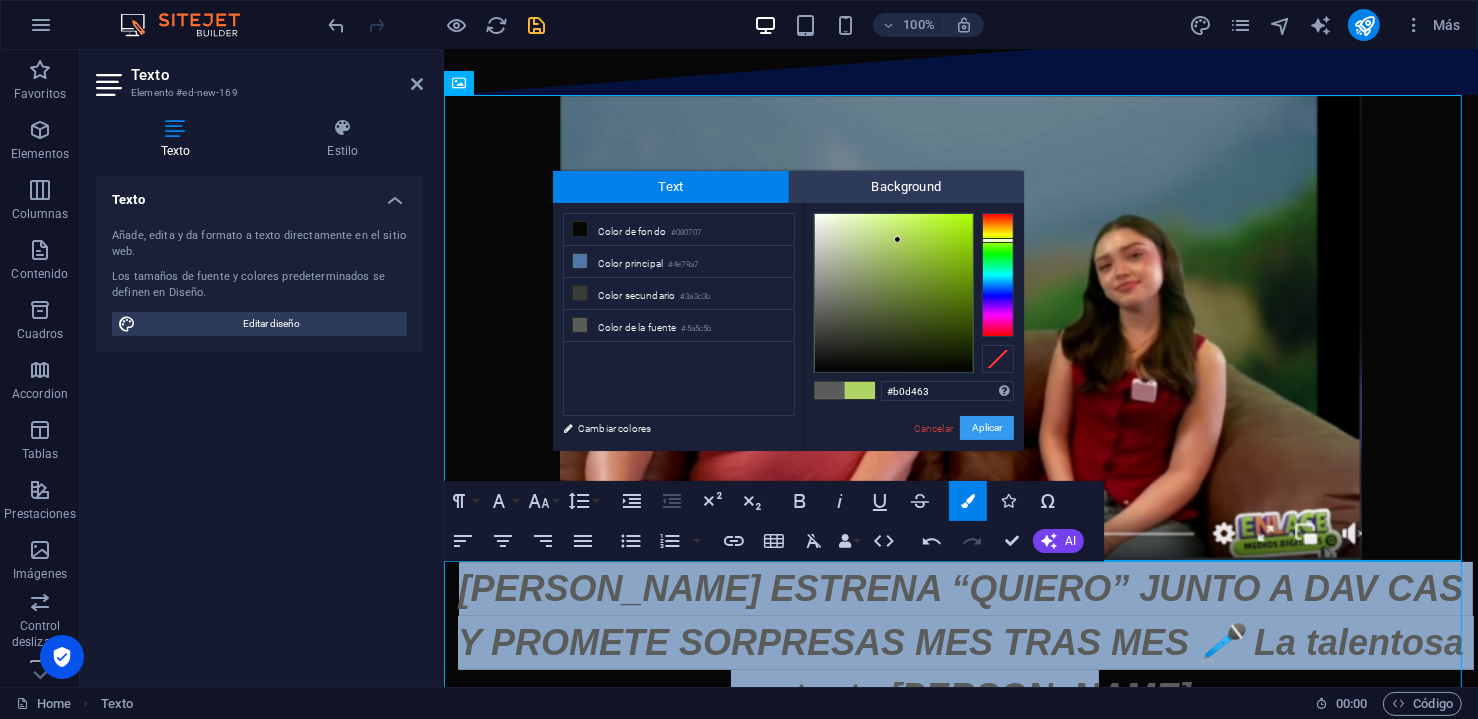 click on "Aplicar" at bounding box center [987, 428] 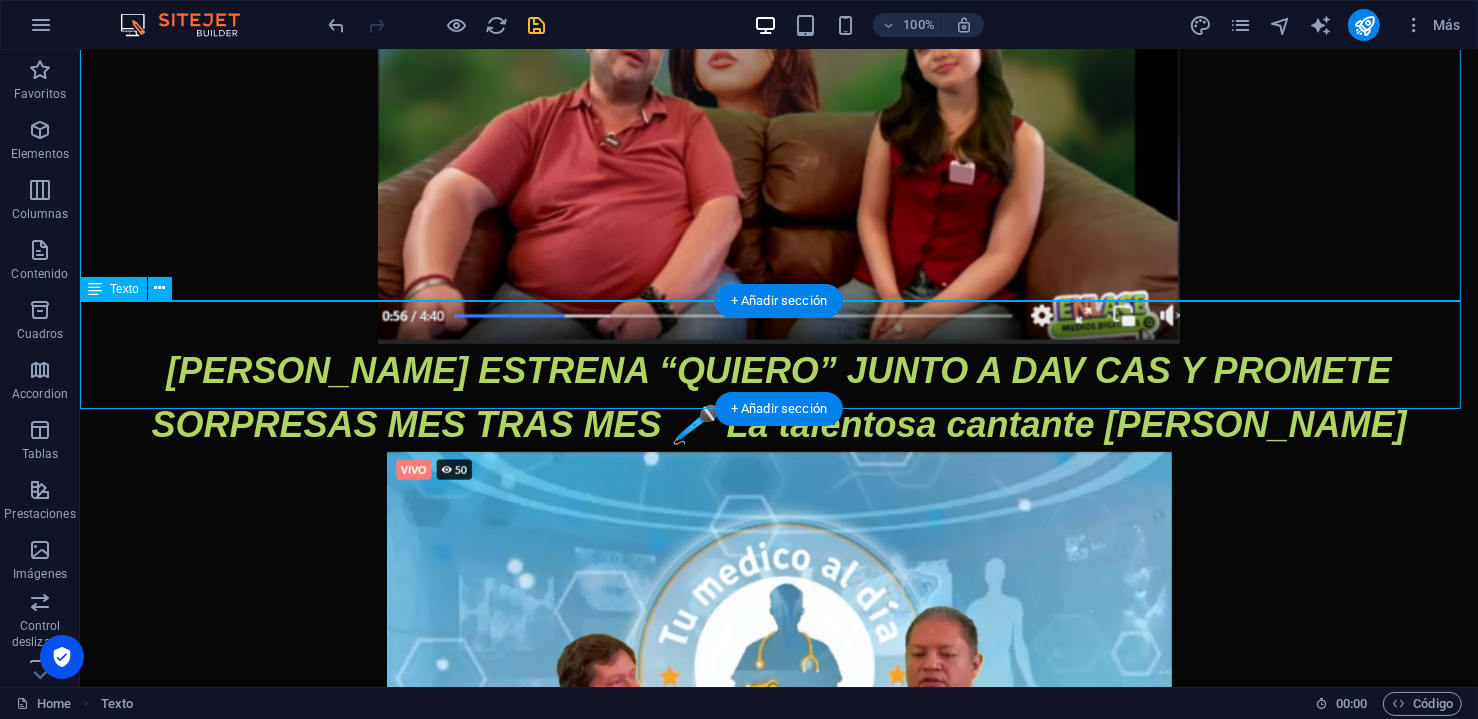 scroll, scrollTop: 777, scrollLeft: 0, axis: vertical 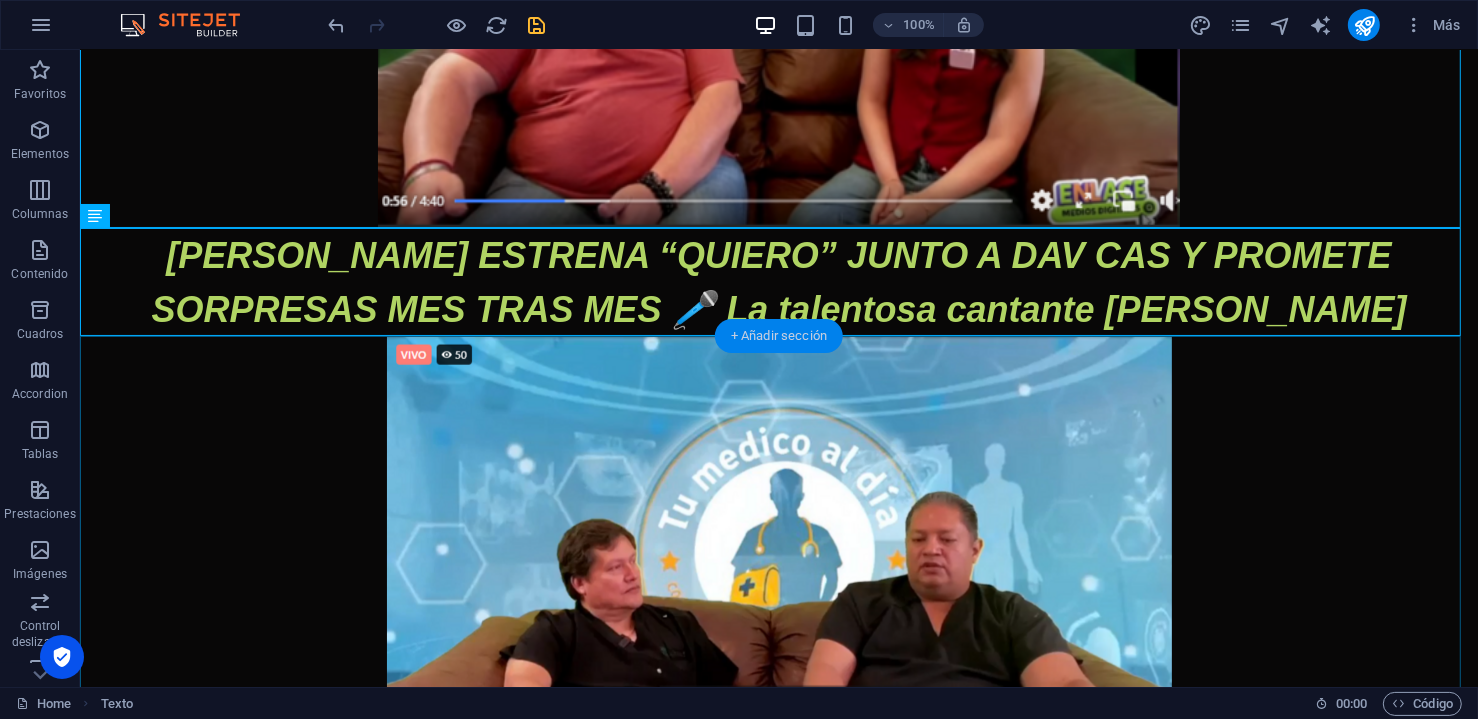 click on "+ Añadir sección" at bounding box center (779, 336) 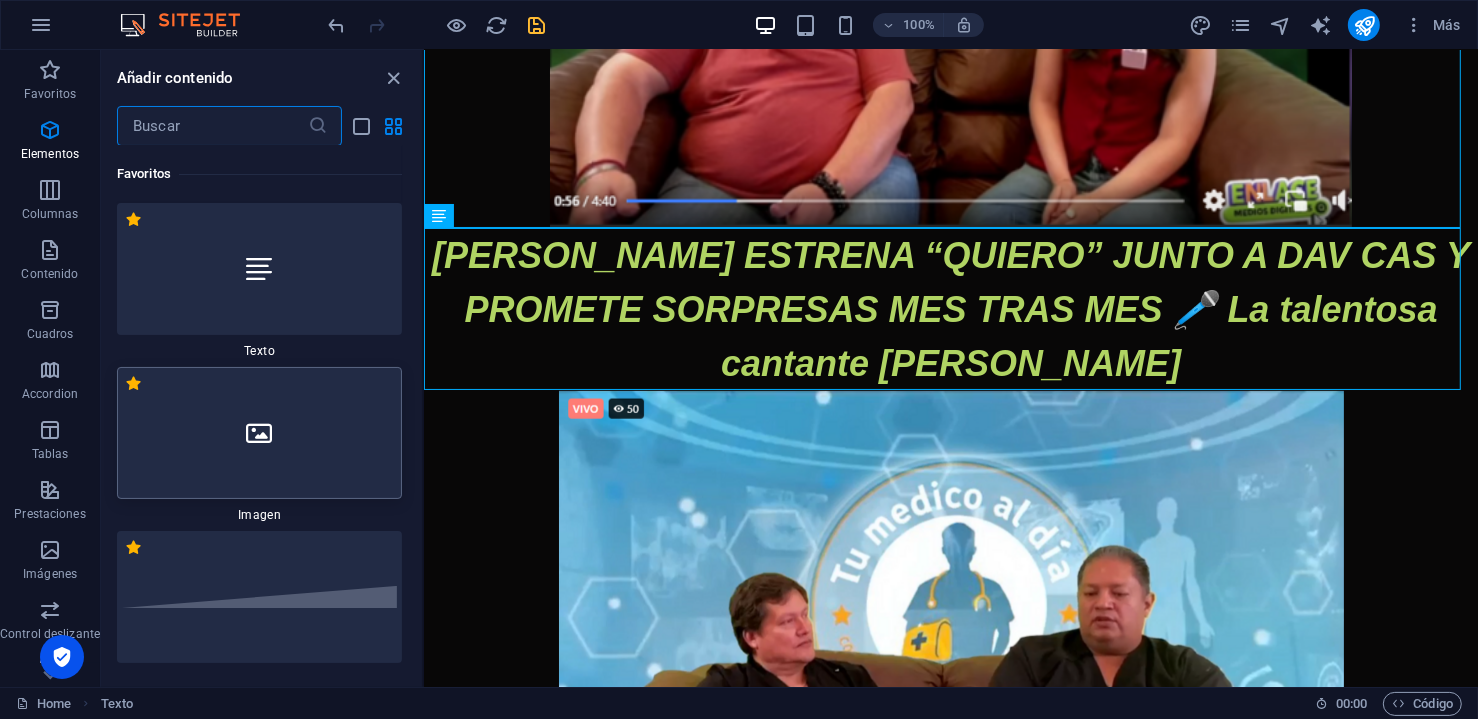 scroll, scrollTop: 0, scrollLeft: 0, axis: both 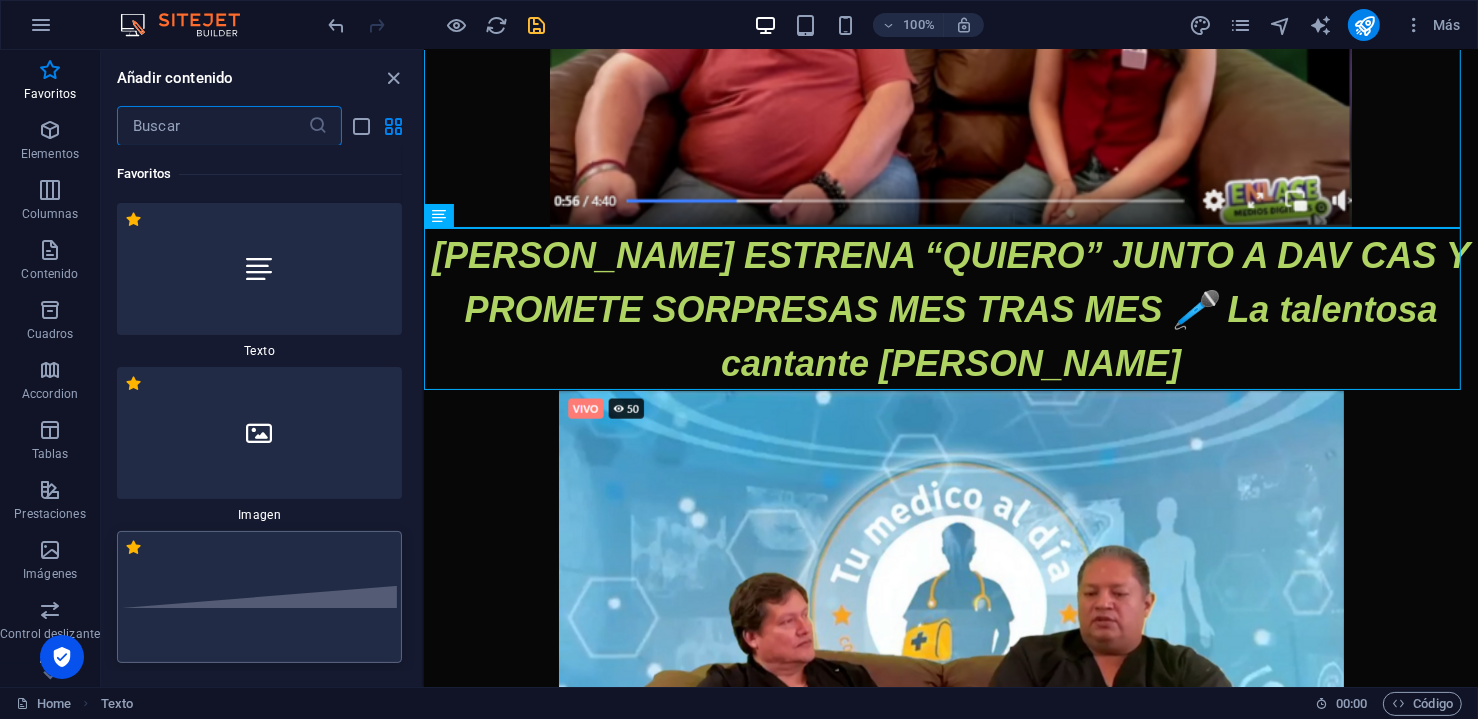 click at bounding box center [259, 597] 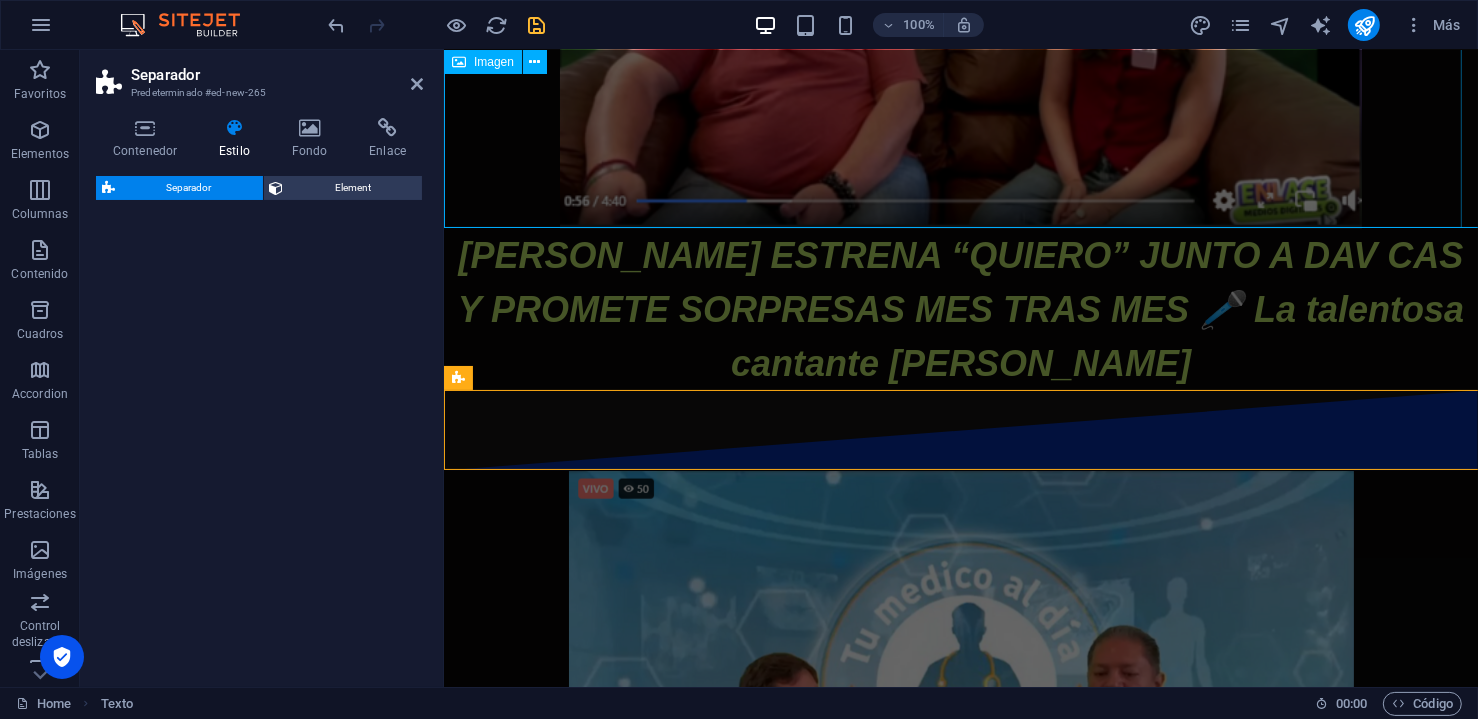 select on "diagonal" 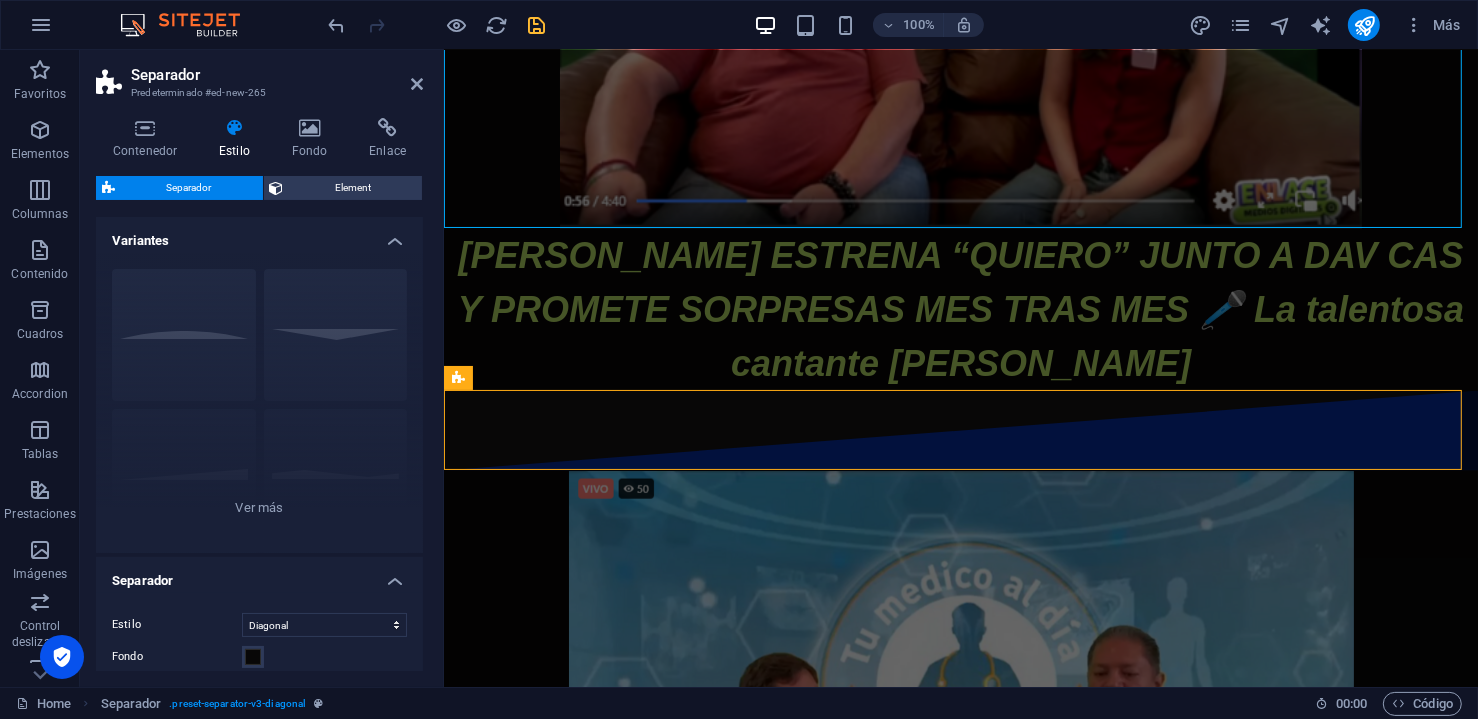 click on "100% Más" at bounding box center [897, 25] 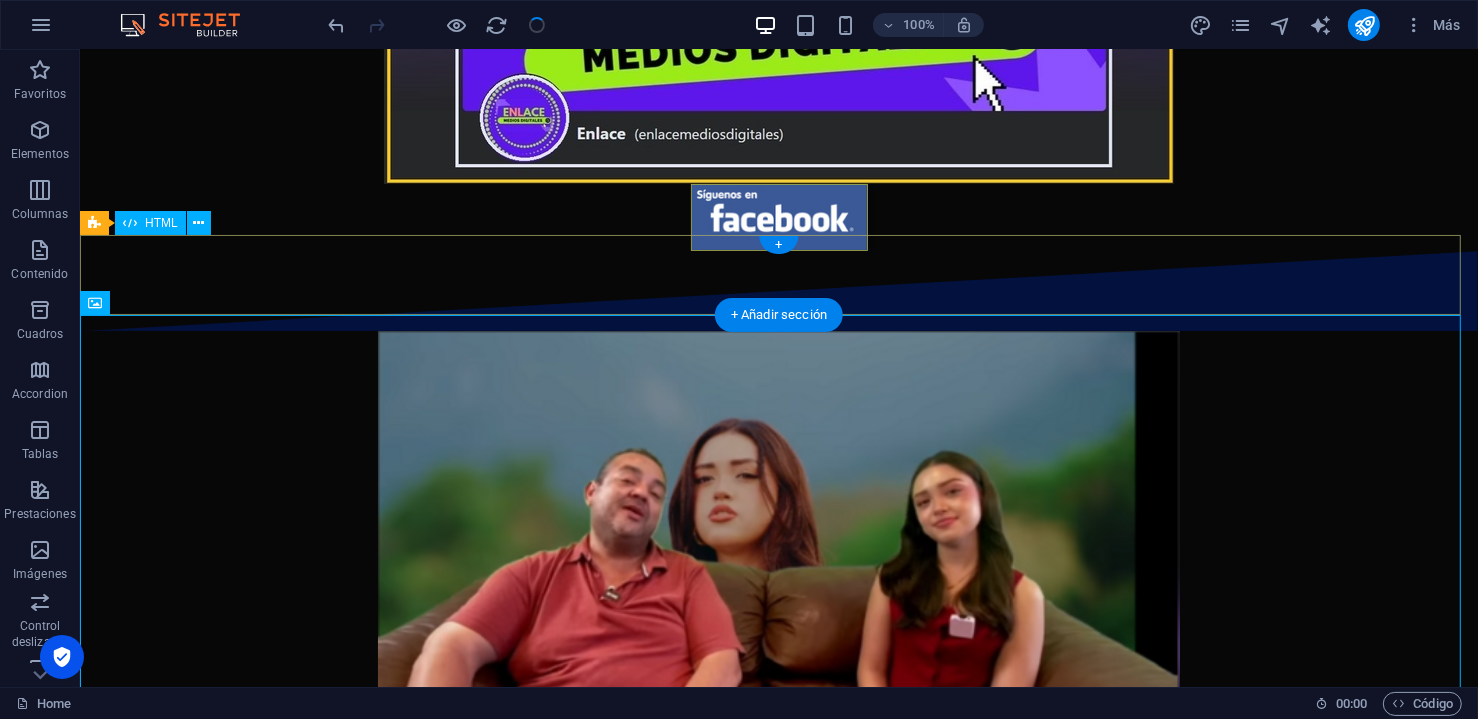 scroll, scrollTop: 333, scrollLeft: 0, axis: vertical 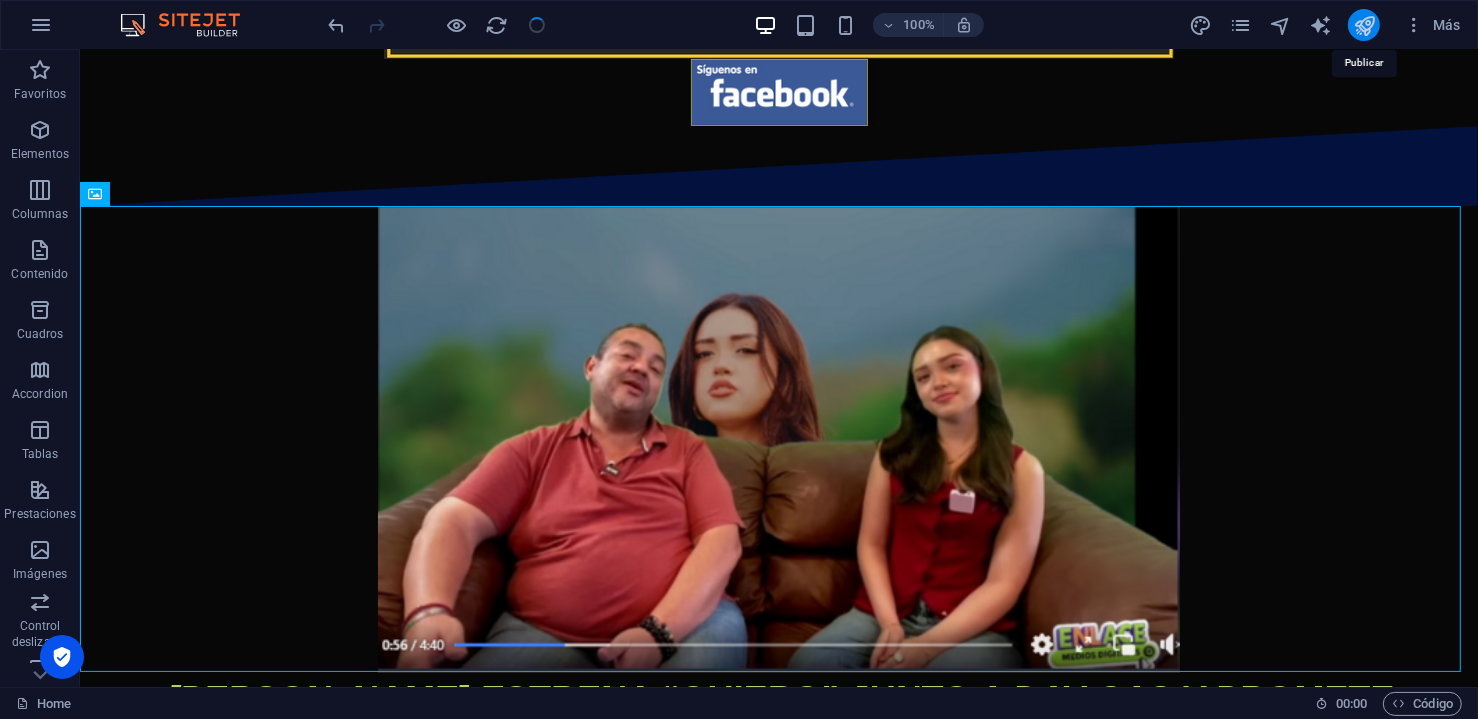 click at bounding box center (1364, 25) 